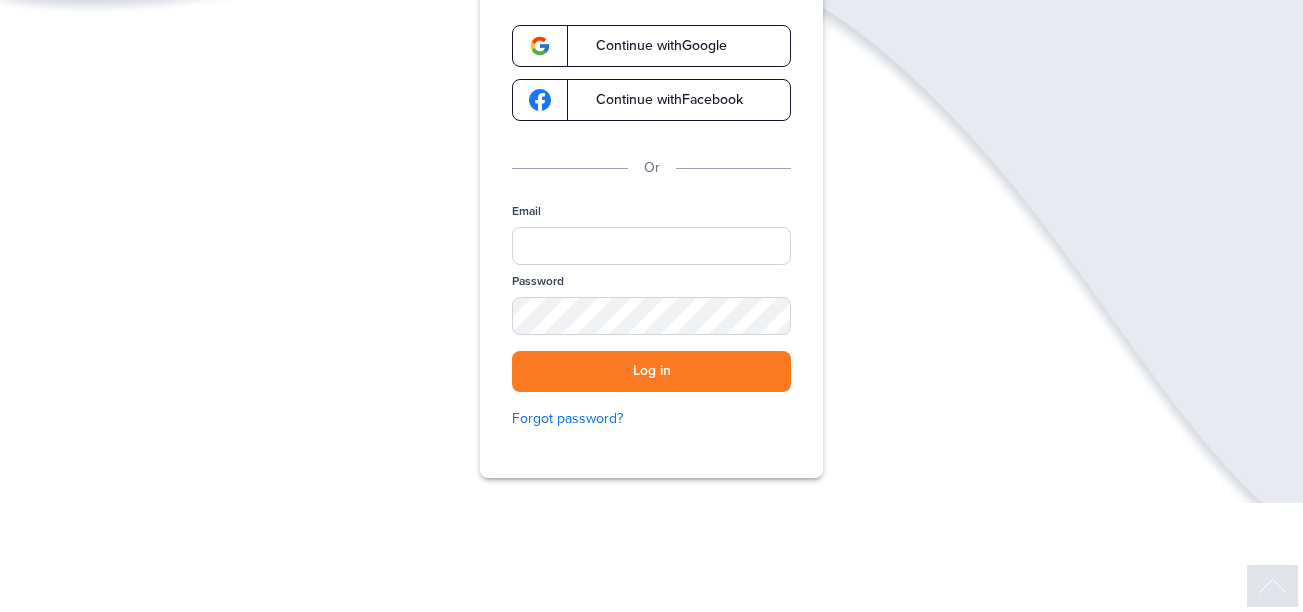 scroll, scrollTop: 200, scrollLeft: 0, axis: vertical 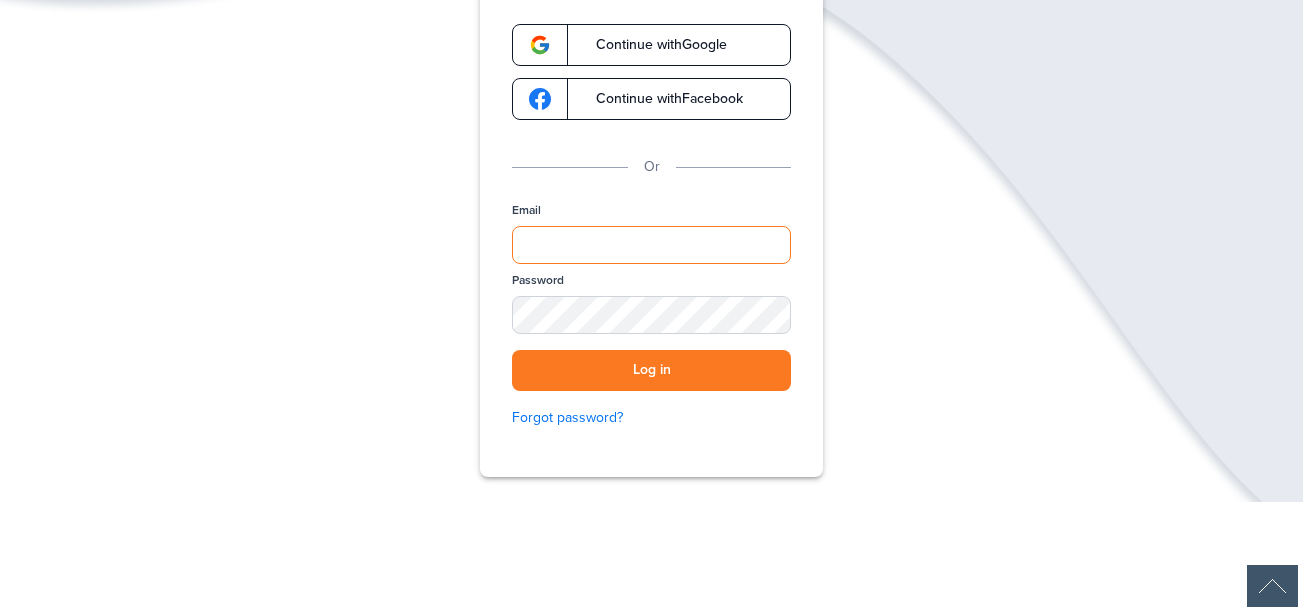 click on "Email" at bounding box center [651, 245] 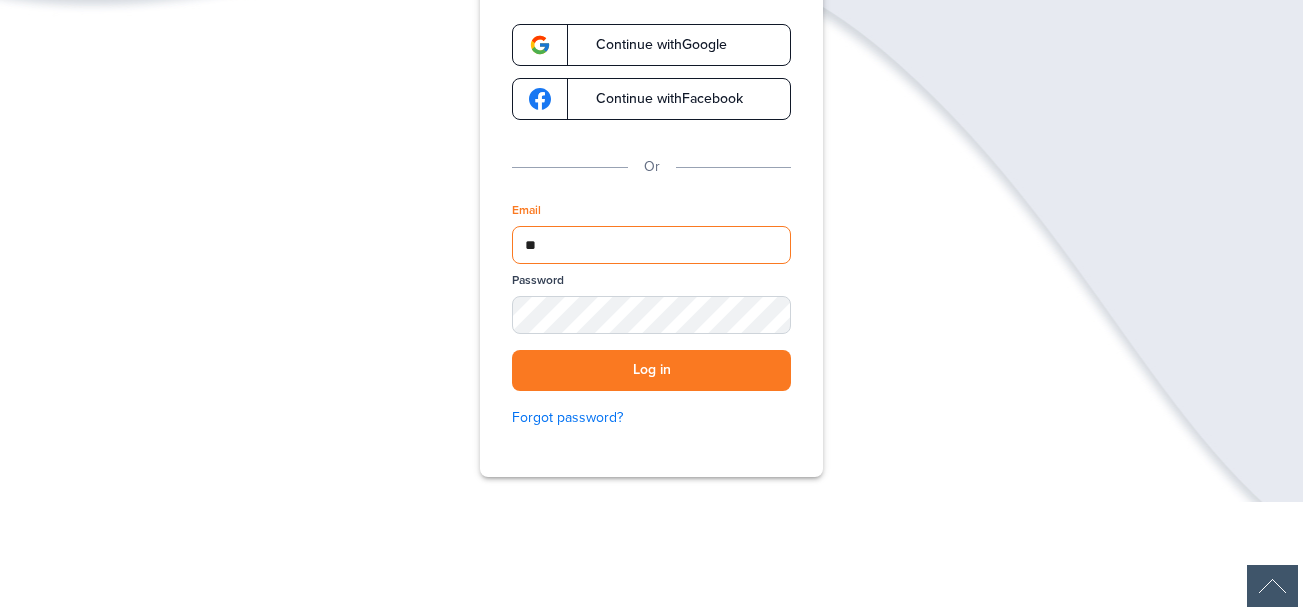 type on "*" 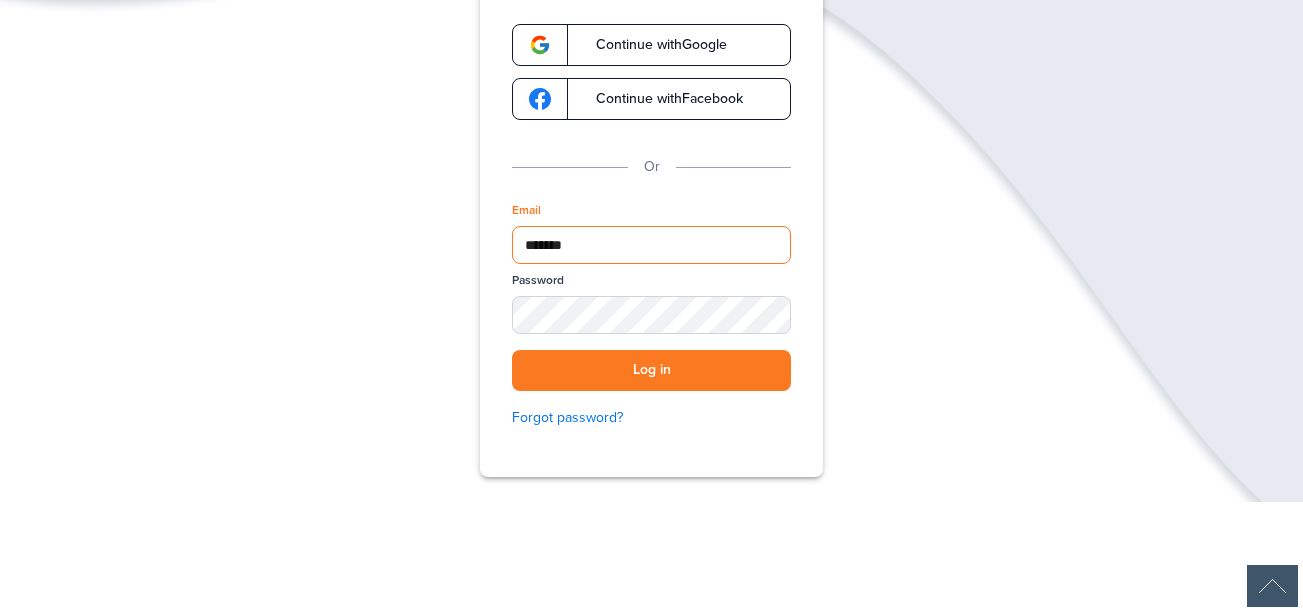 type on "**********" 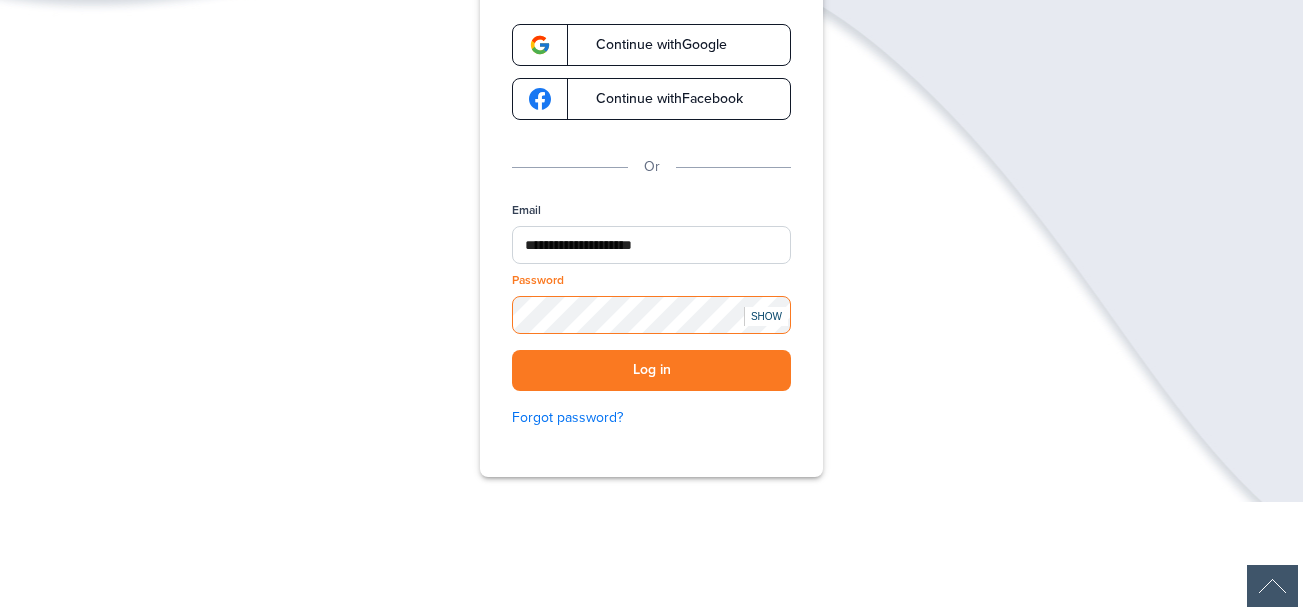 click on "Log in" at bounding box center [651, 370] 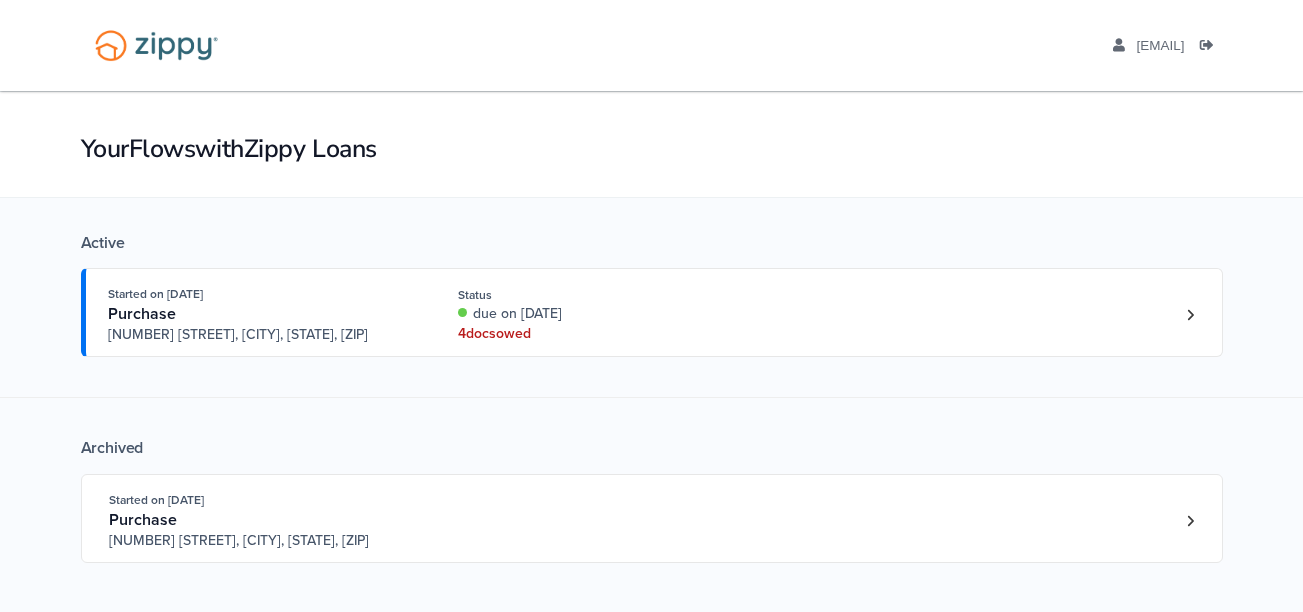 scroll, scrollTop: 0, scrollLeft: 0, axis: both 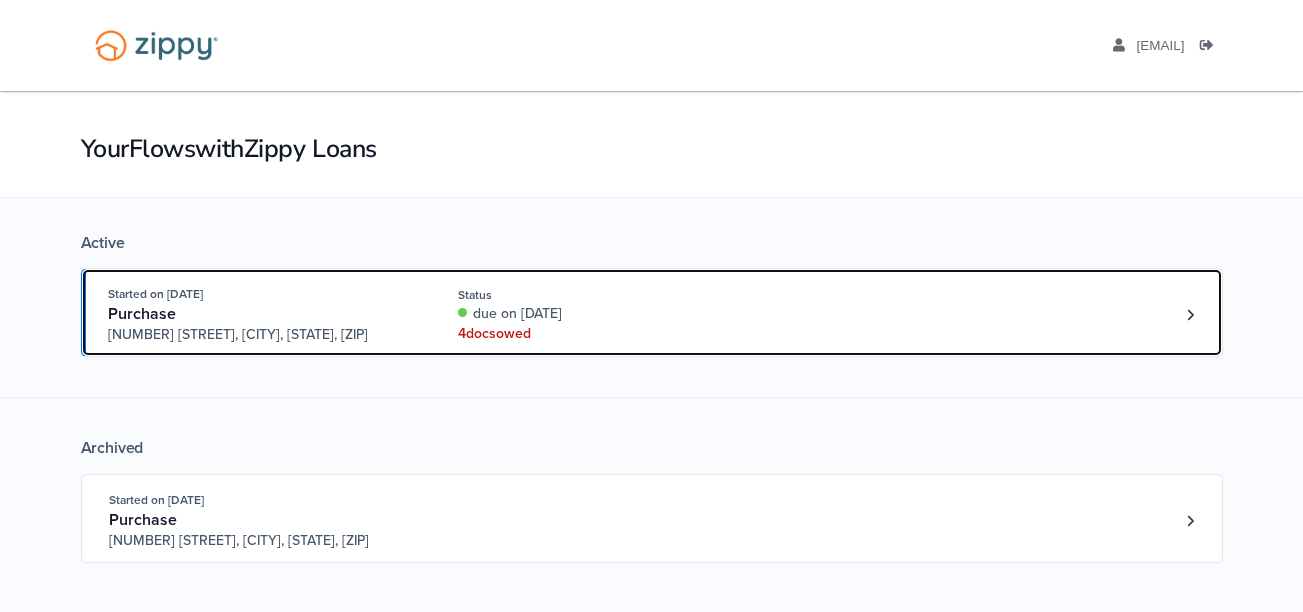 click on "Purchase [NUMBER] [STREET], [CITY], [STATE], [ZIP]" at bounding box center (642, 314) 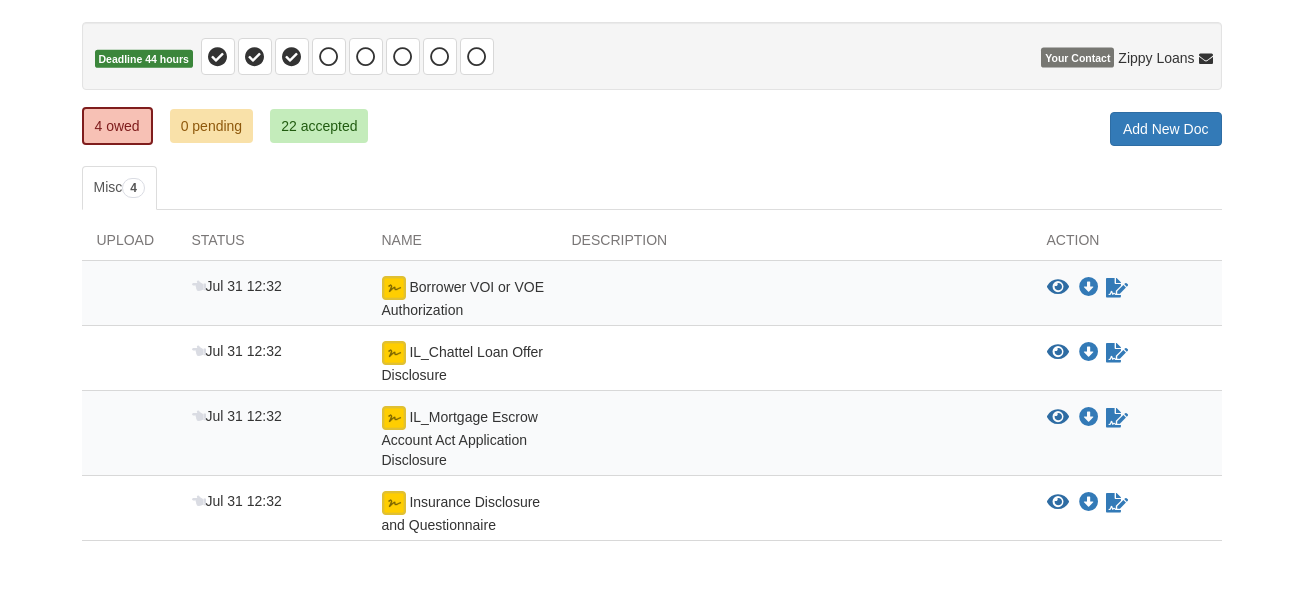 scroll, scrollTop: 200, scrollLeft: 0, axis: vertical 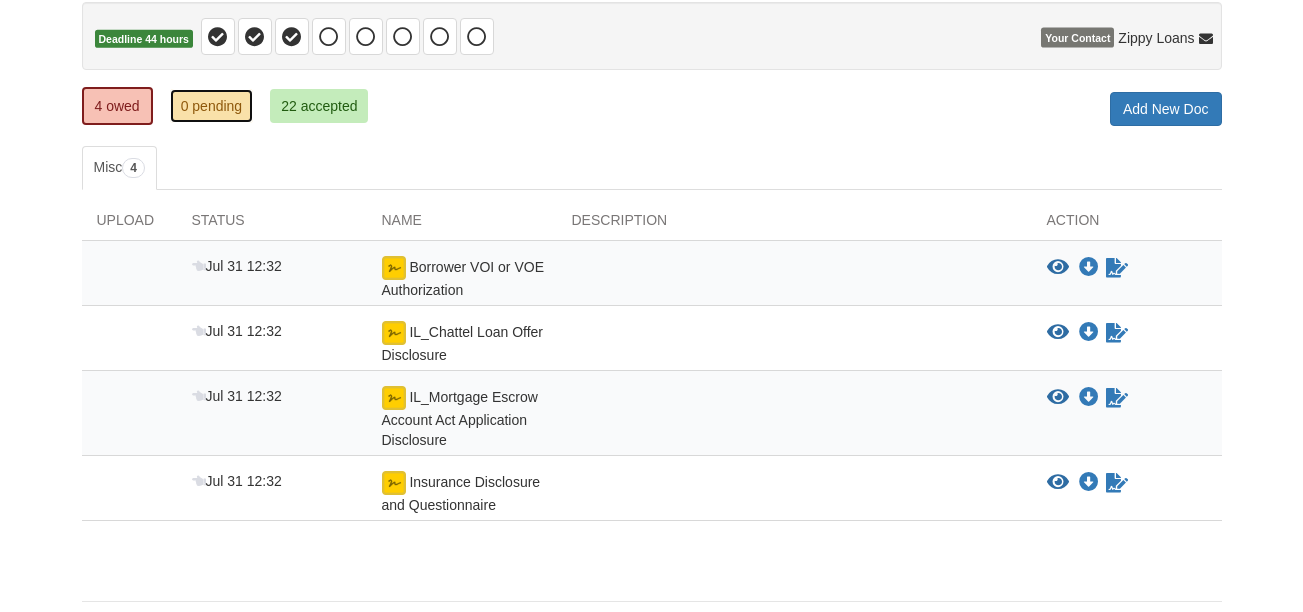 click on "0 pending" at bounding box center [212, 106] 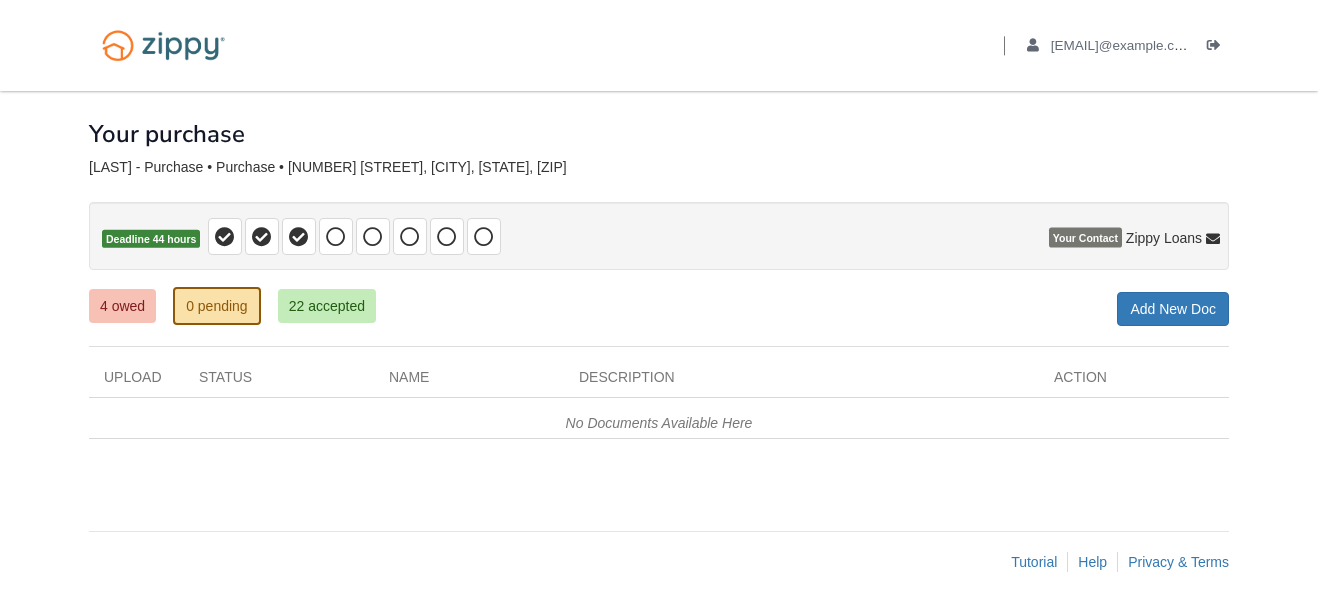scroll, scrollTop: 0, scrollLeft: 0, axis: both 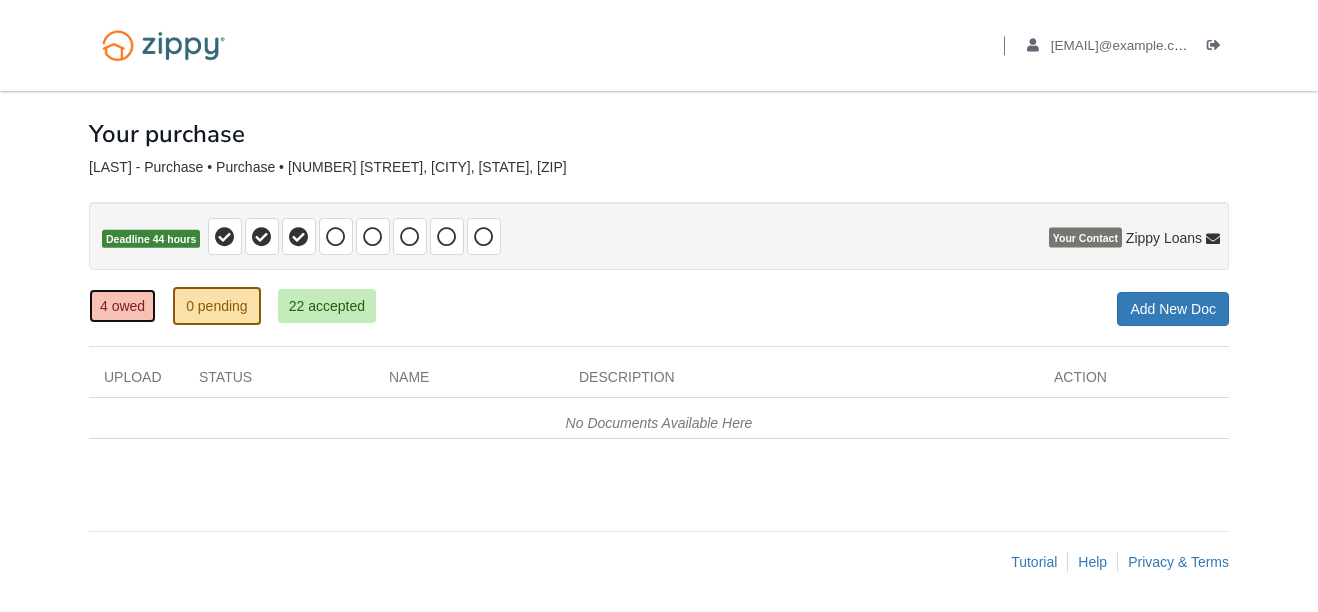 click on "4 owed" at bounding box center (122, 306) 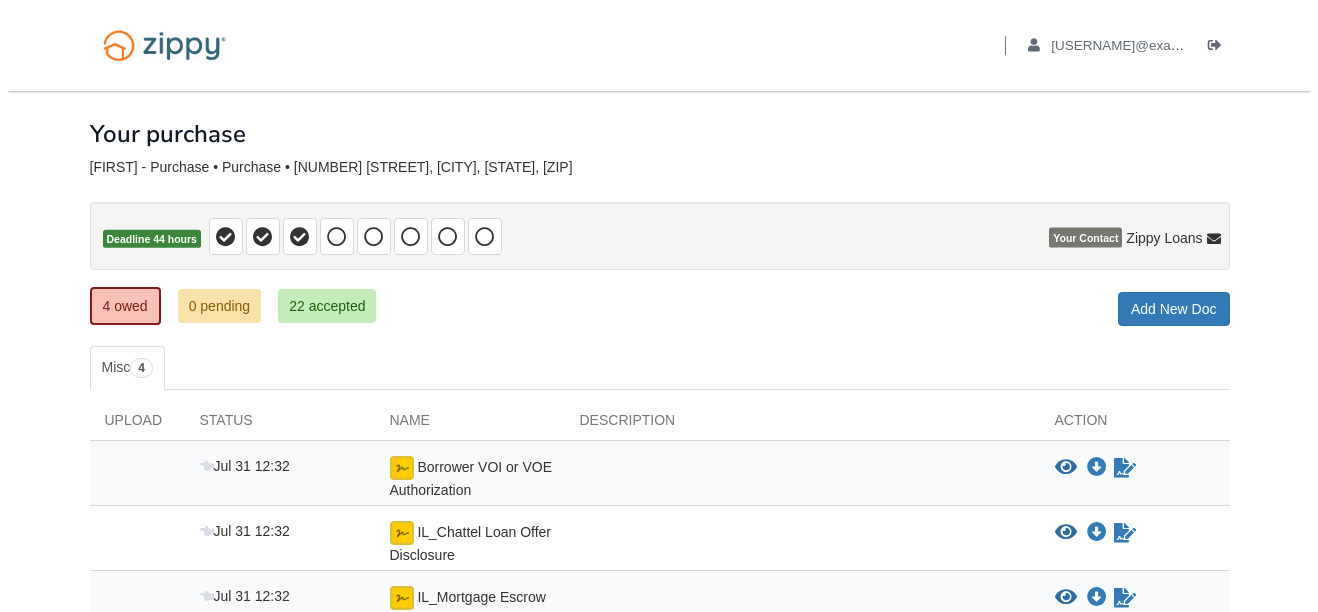 scroll, scrollTop: 200, scrollLeft: 0, axis: vertical 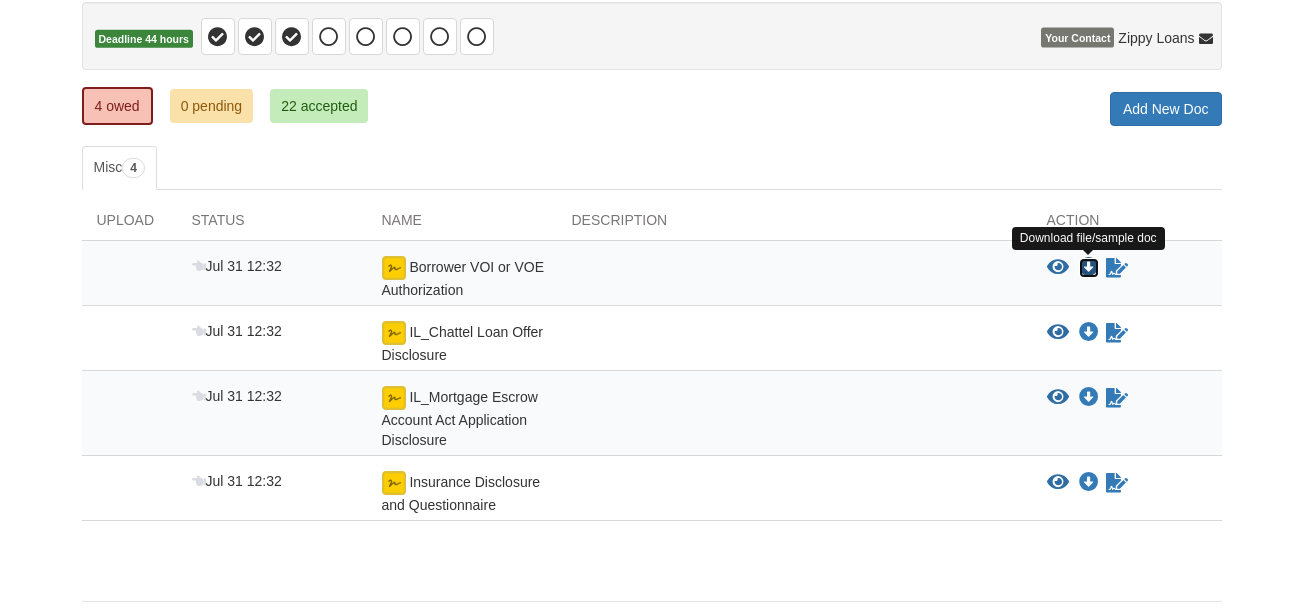 click at bounding box center (1089, 268) 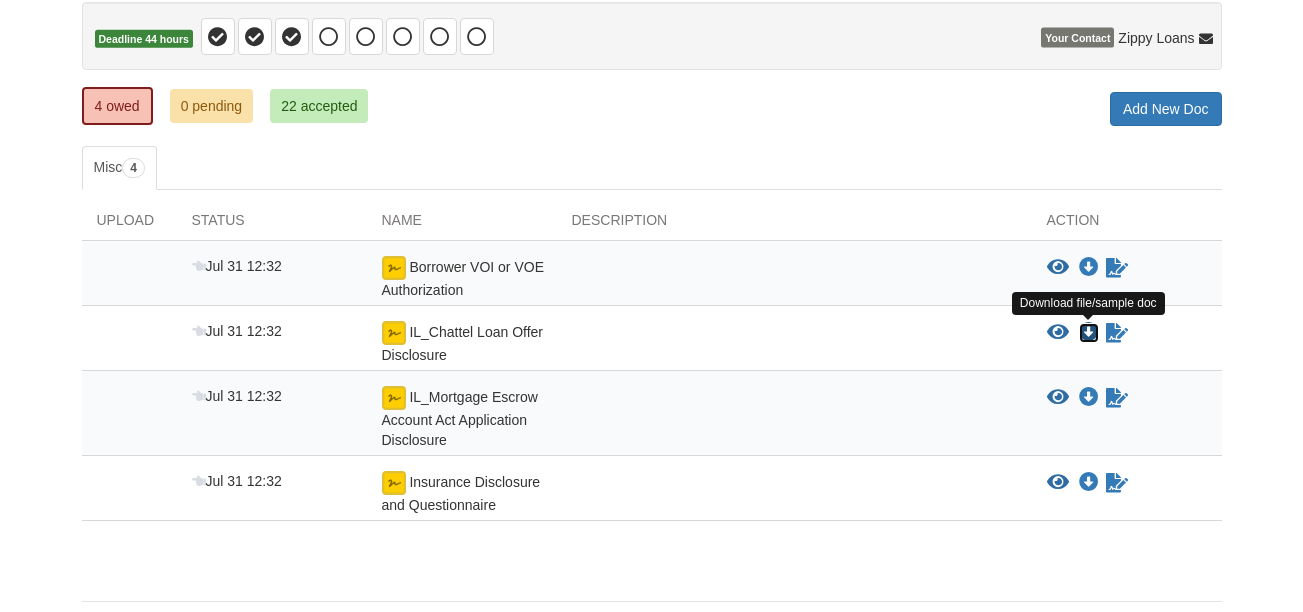 click at bounding box center (1089, 333) 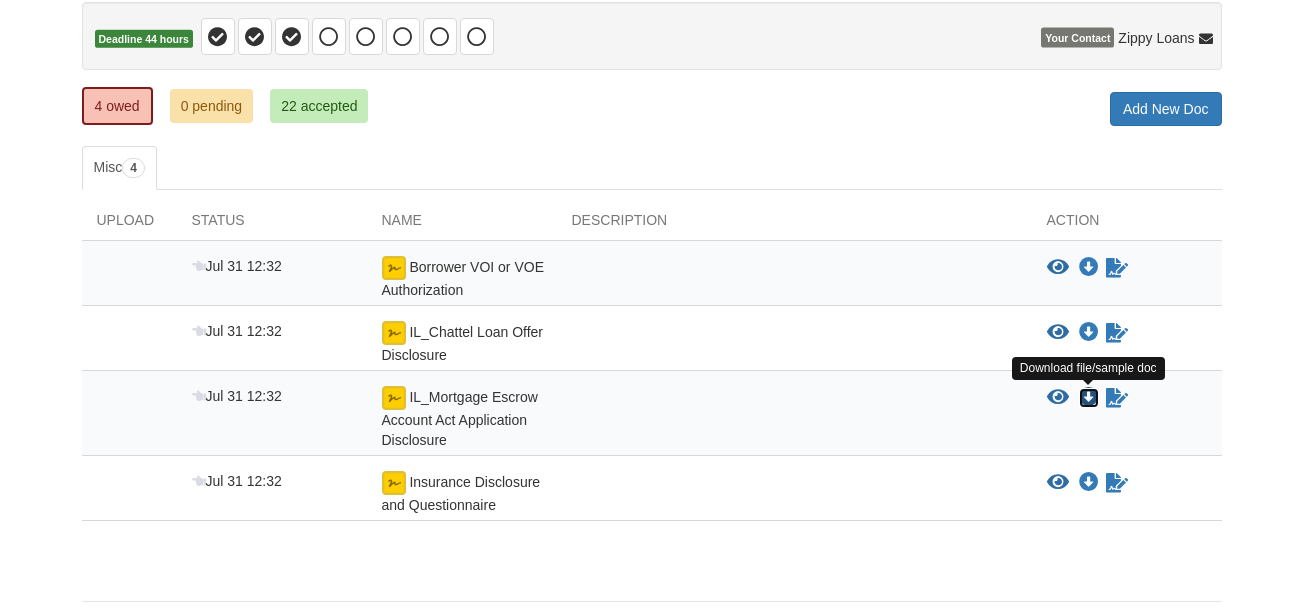 click at bounding box center (1089, 398) 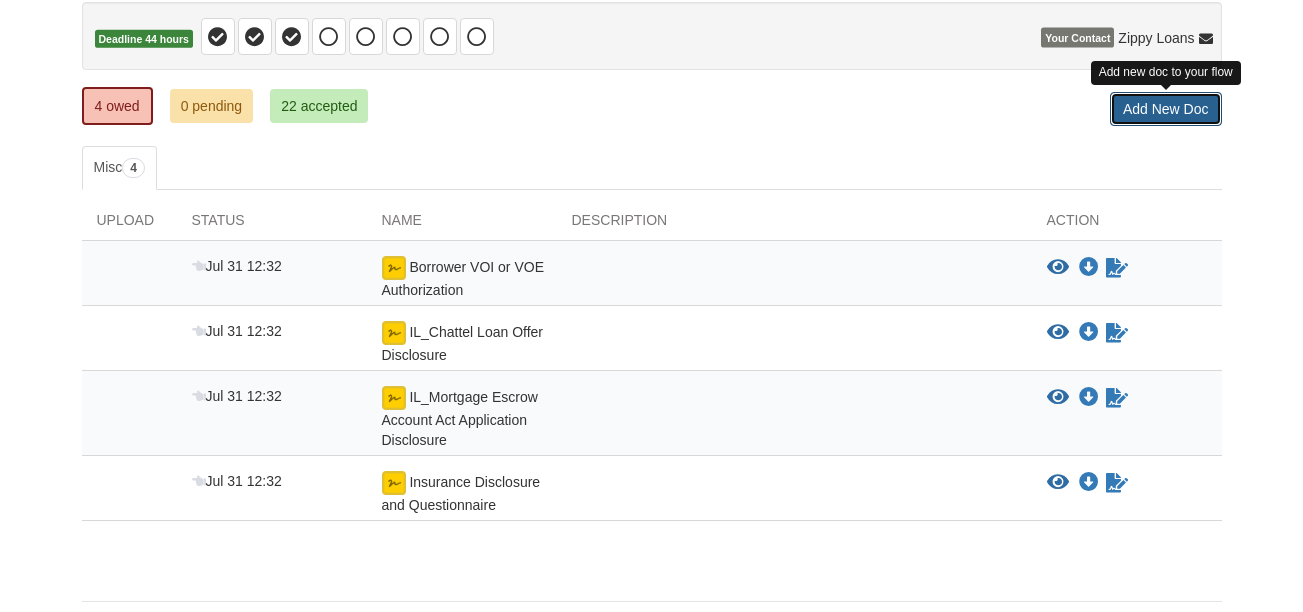 click on "Add New Doc" at bounding box center (1166, 109) 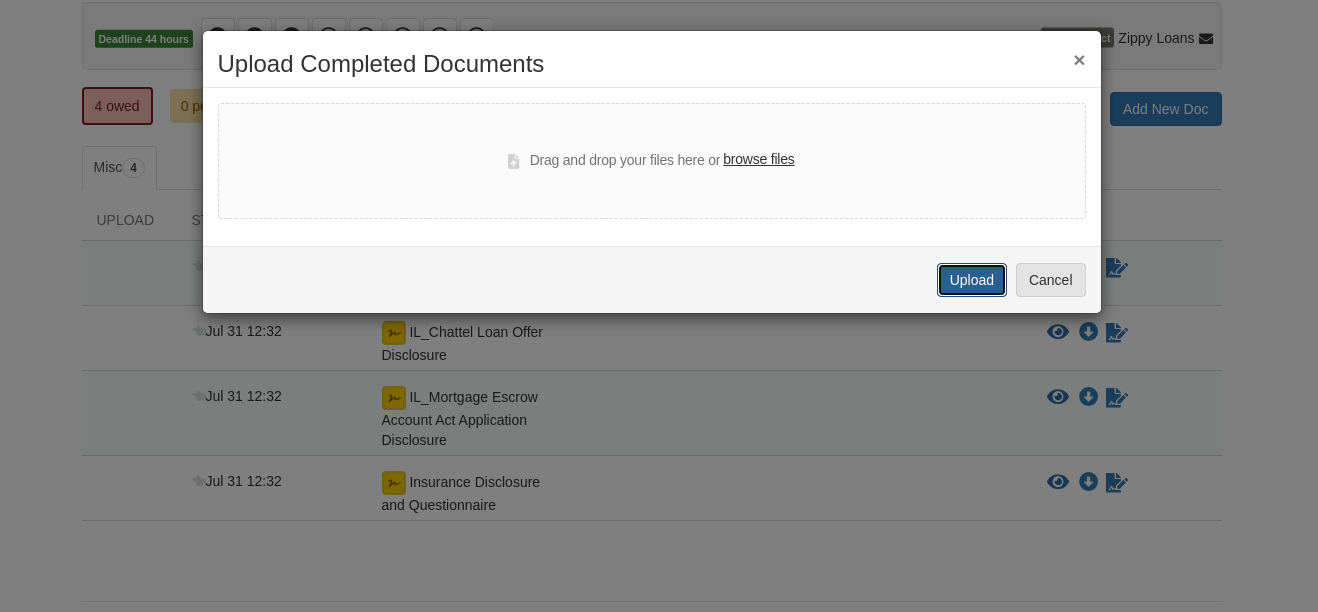 click on "Upload" at bounding box center (972, 280) 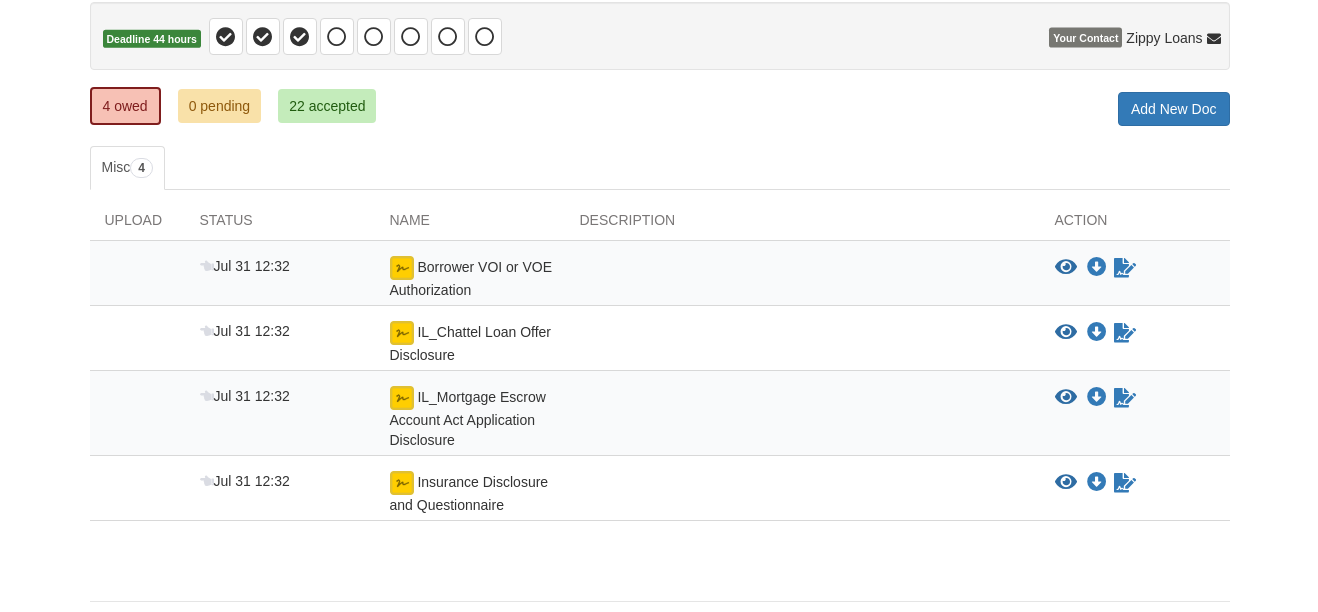 scroll, scrollTop: 200, scrollLeft: 0, axis: vertical 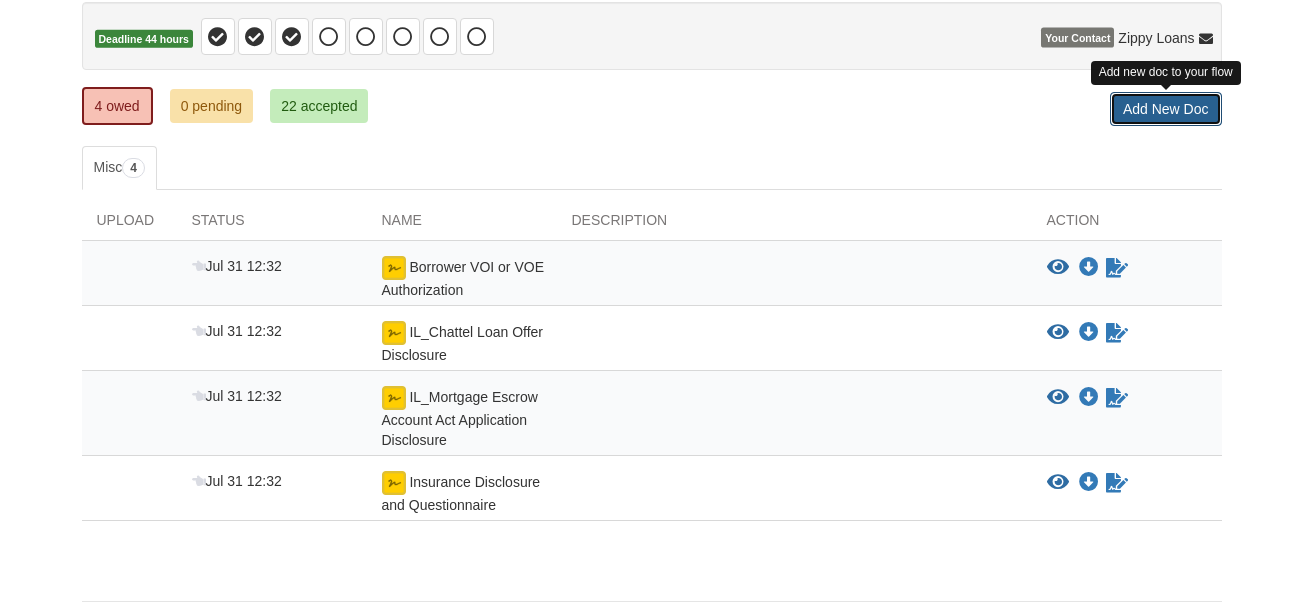 click on "Add New Doc" at bounding box center (1166, 109) 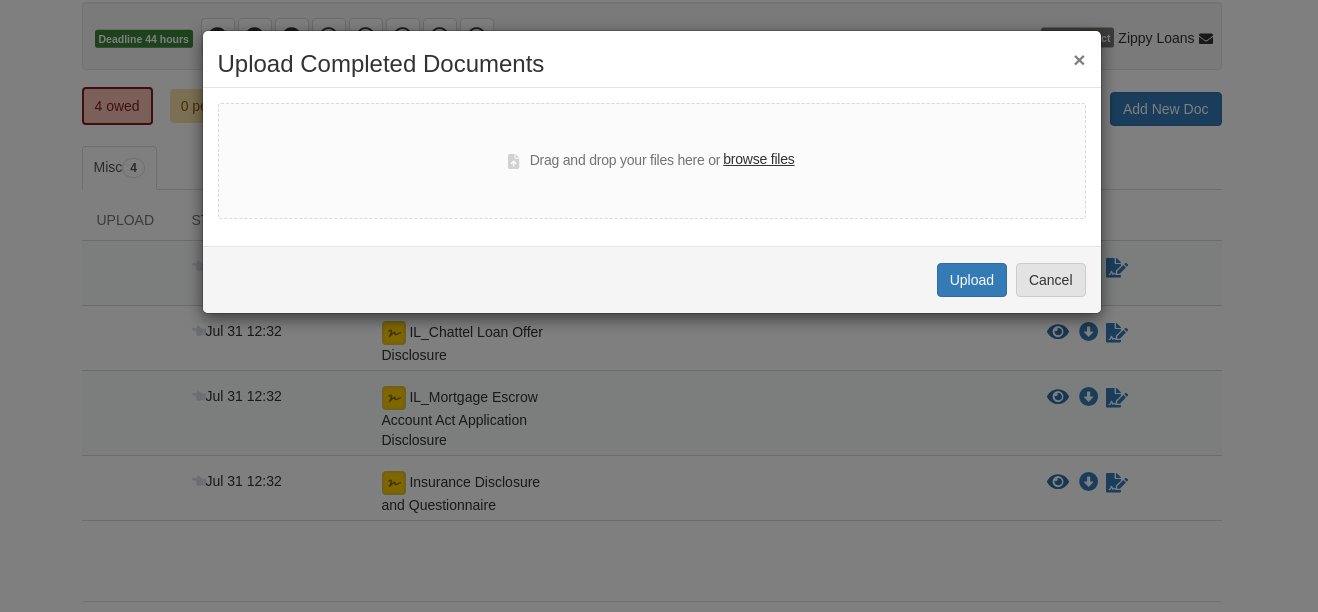 click on "browse files" at bounding box center (758, 160) 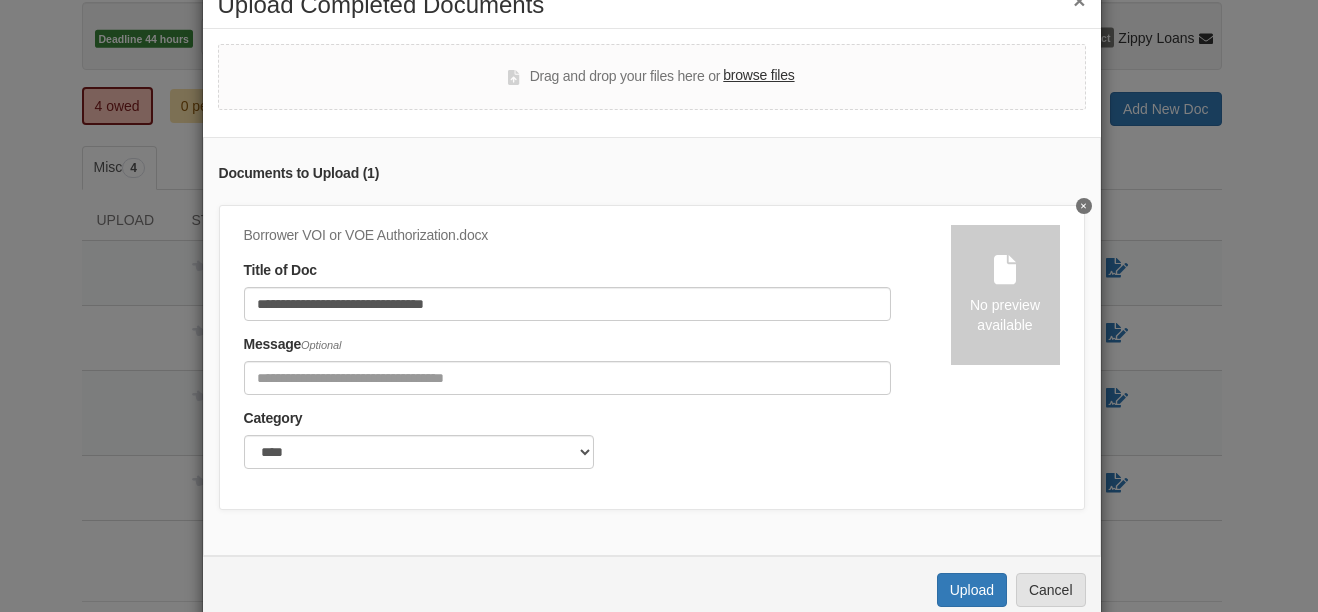 scroll, scrollTop: 116, scrollLeft: 0, axis: vertical 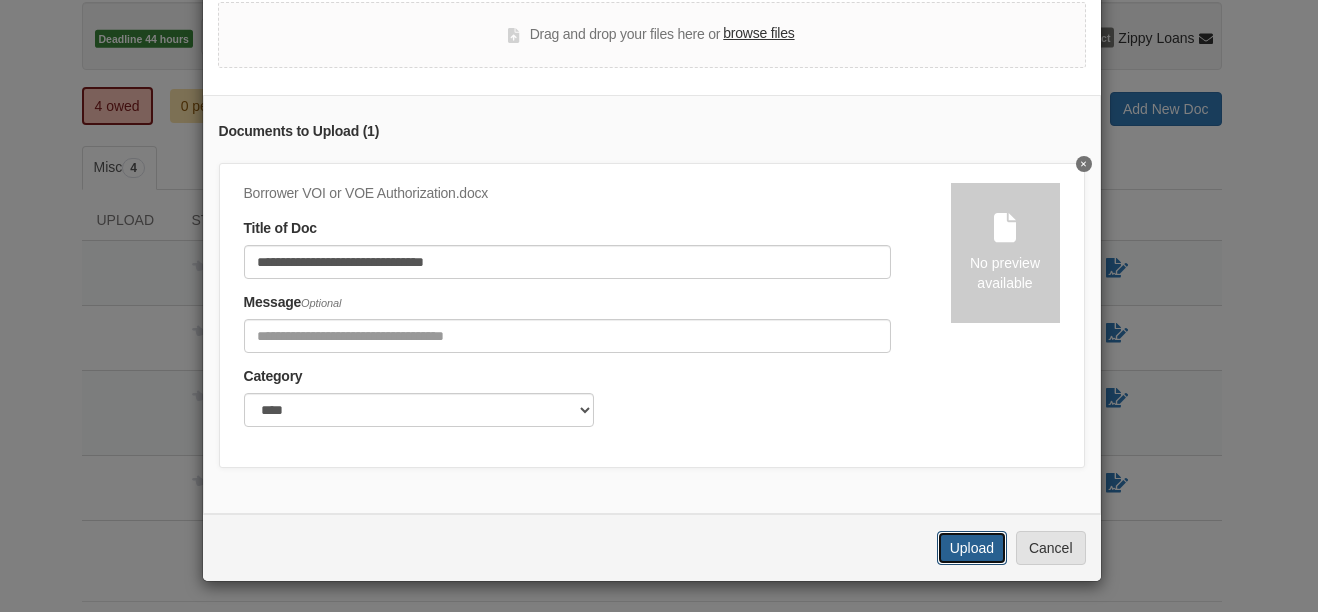 click on "Upload" at bounding box center (972, 548) 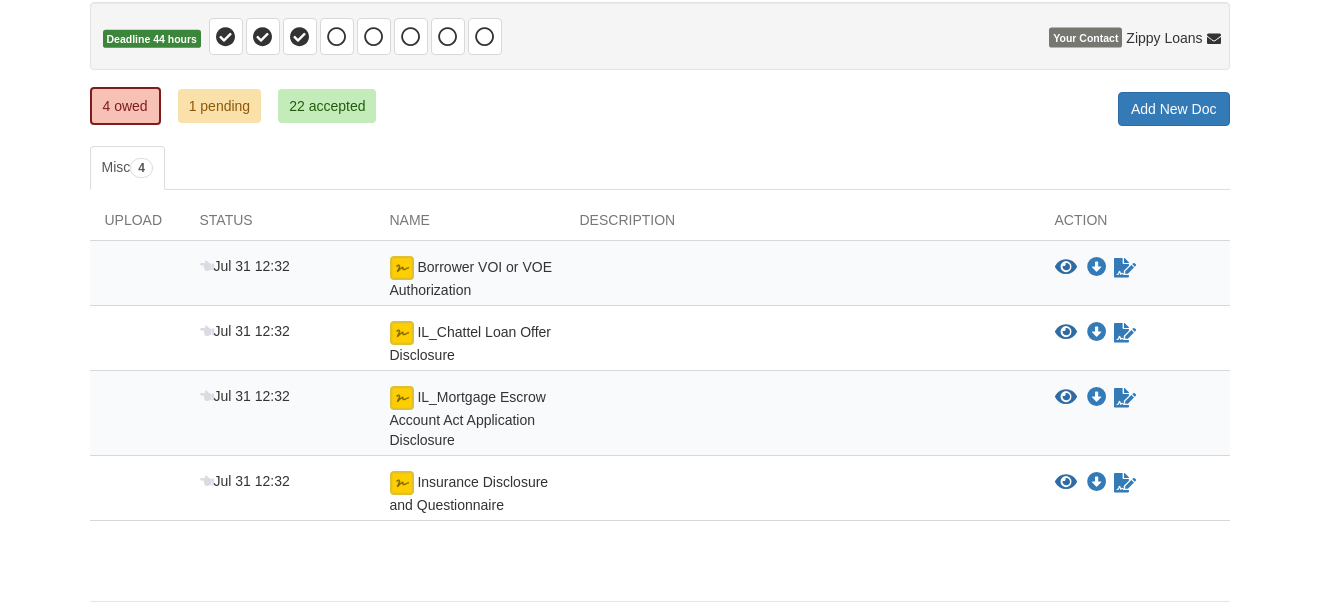 scroll, scrollTop: 200, scrollLeft: 0, axis: vertical 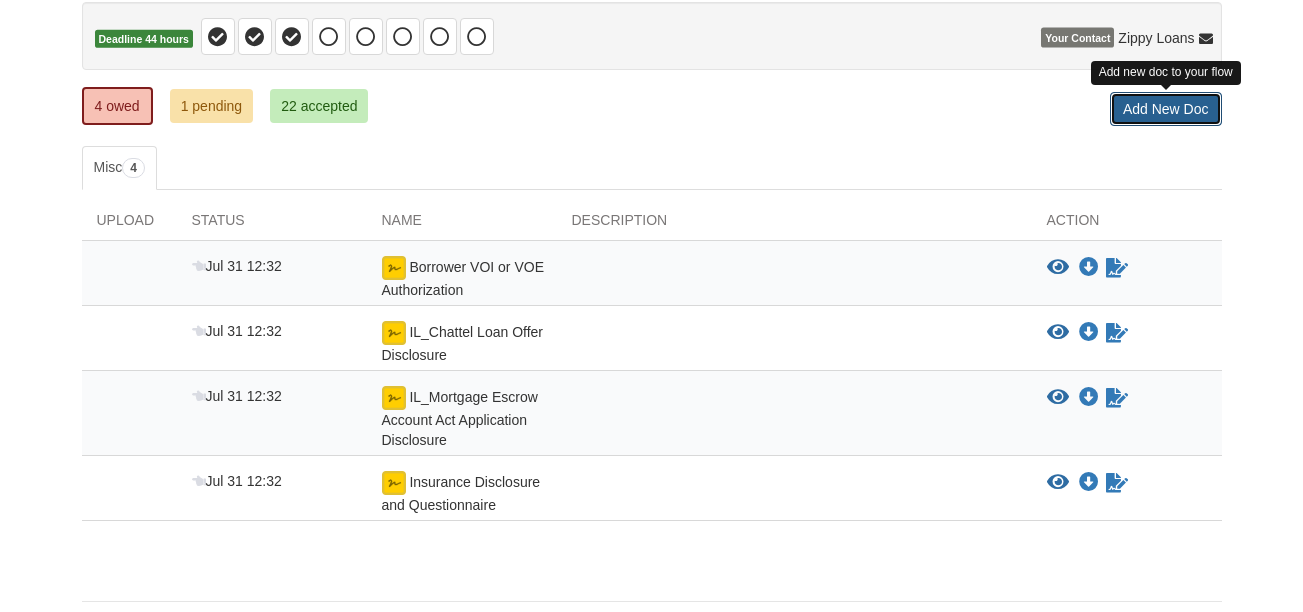 click on "Add New Doc" at bounding box center [1166, 109] 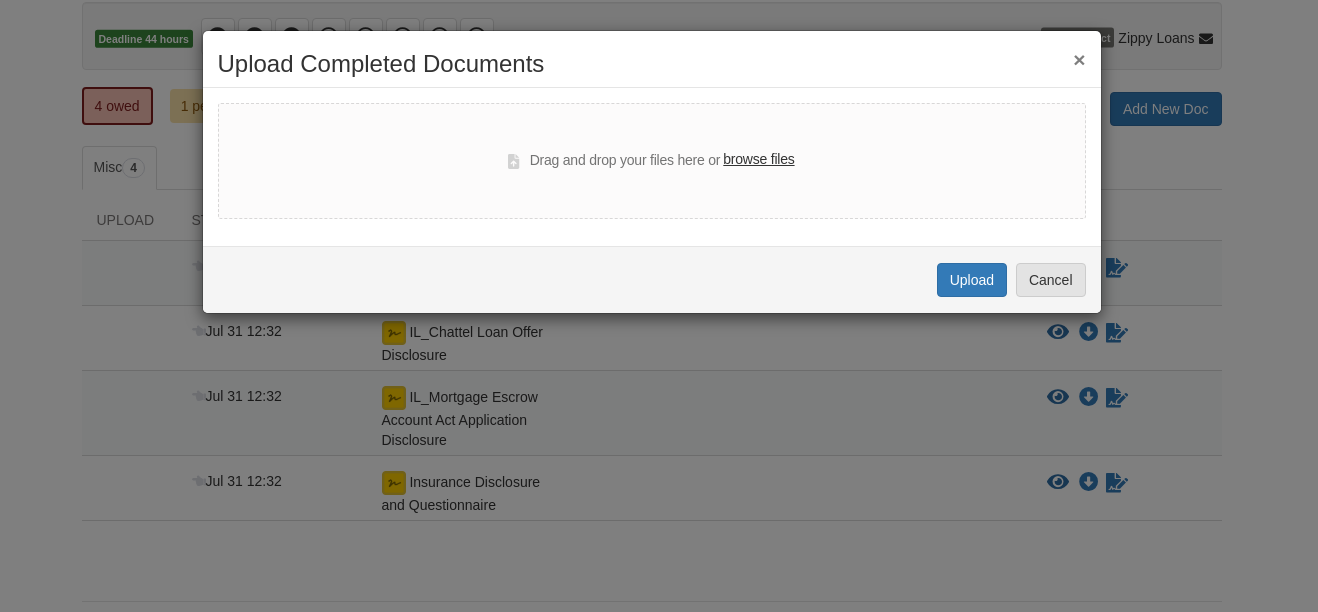 click on "browse files" at bounding box center (758, 160) 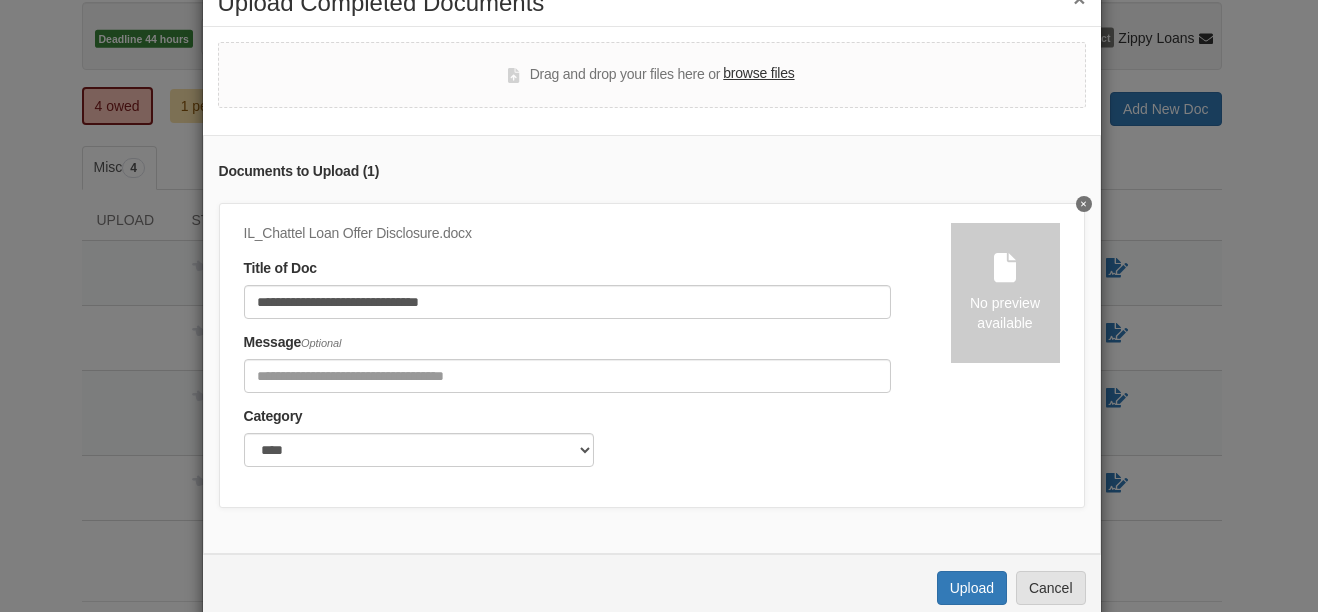 scroll, scrollTop: 116, scrollLeft: 0, axis: vertical 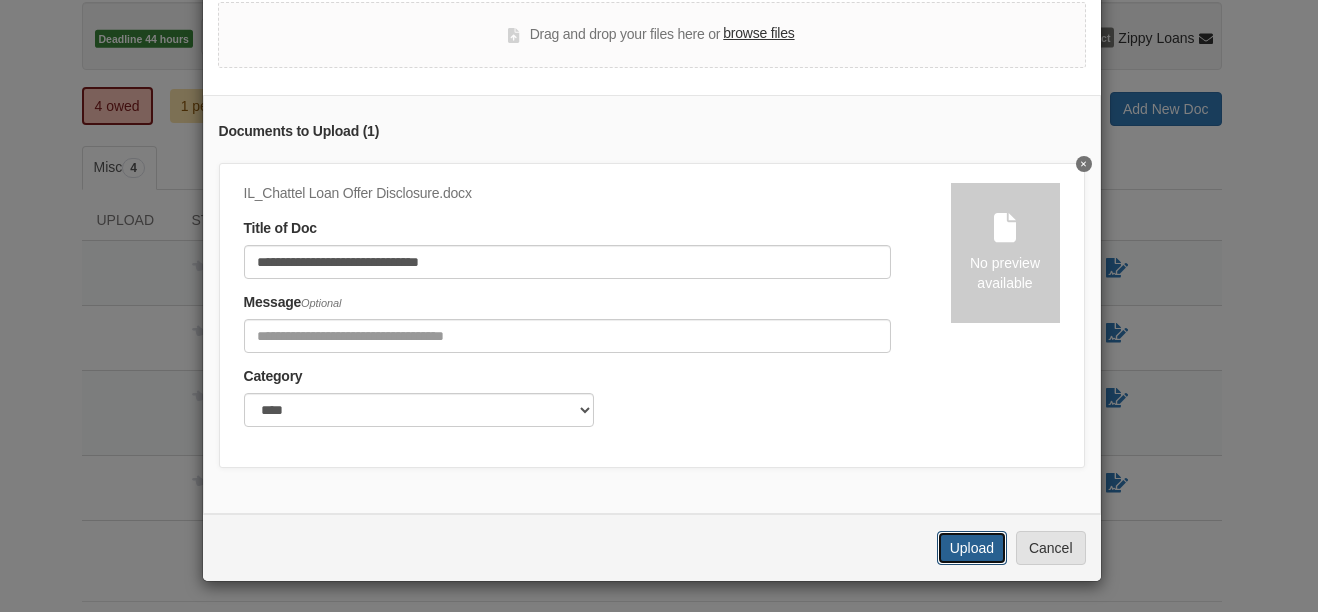 click on "Upload" at bounding box center [972, 548] 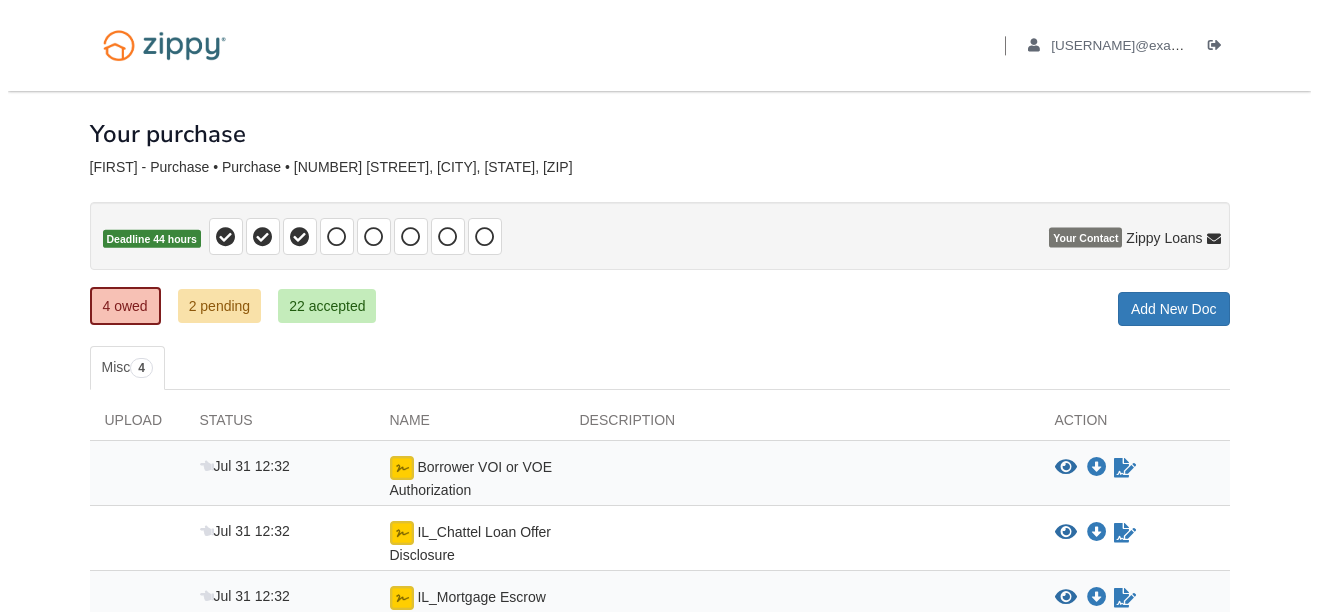 scroll, scrollTop: 200, scrollLeft: 0, axis: vertical 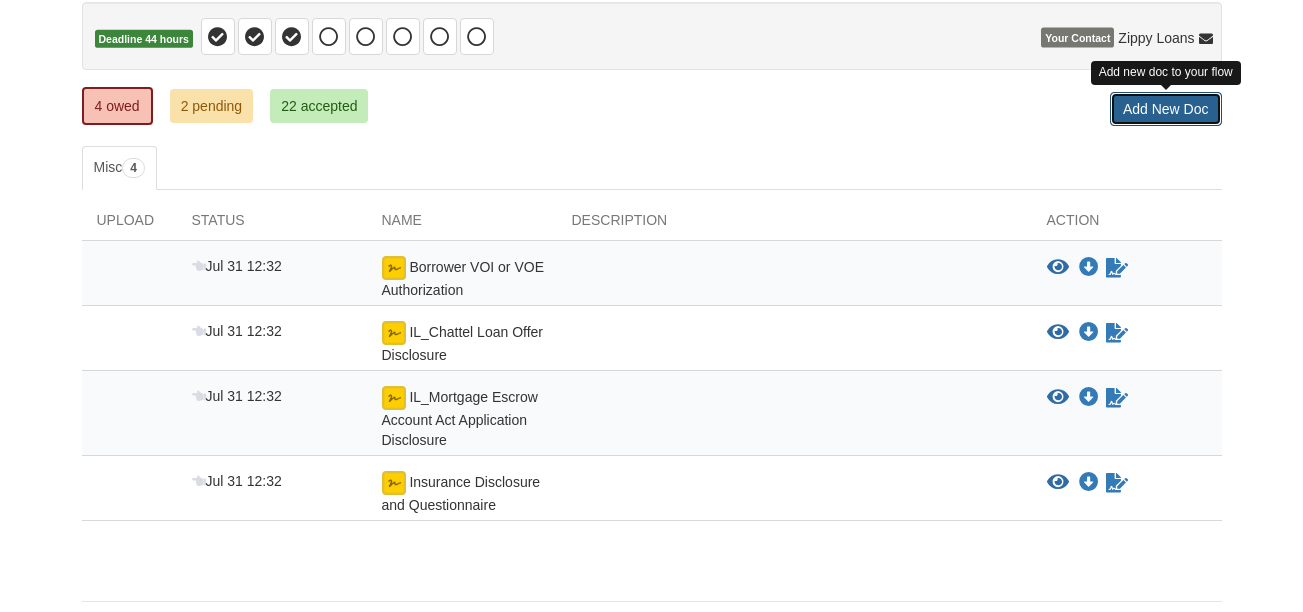 click on "Add New Doc" at bounding box center [1166, 109] 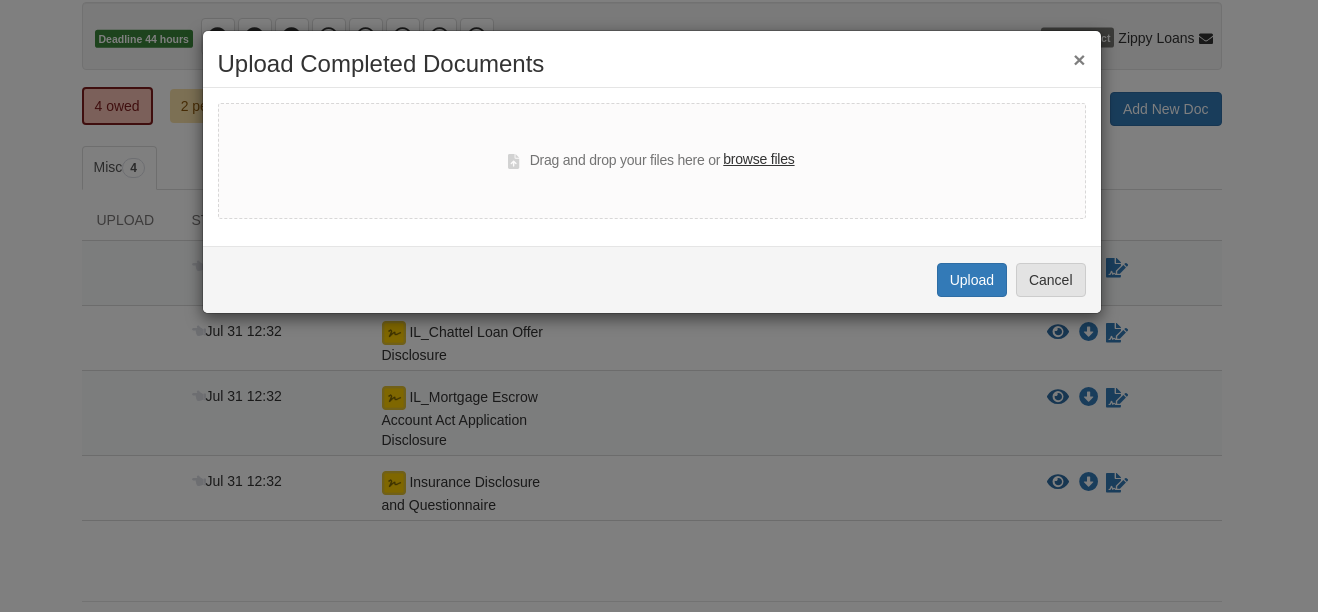 click on "browse files" at bounding box center (758, 160) 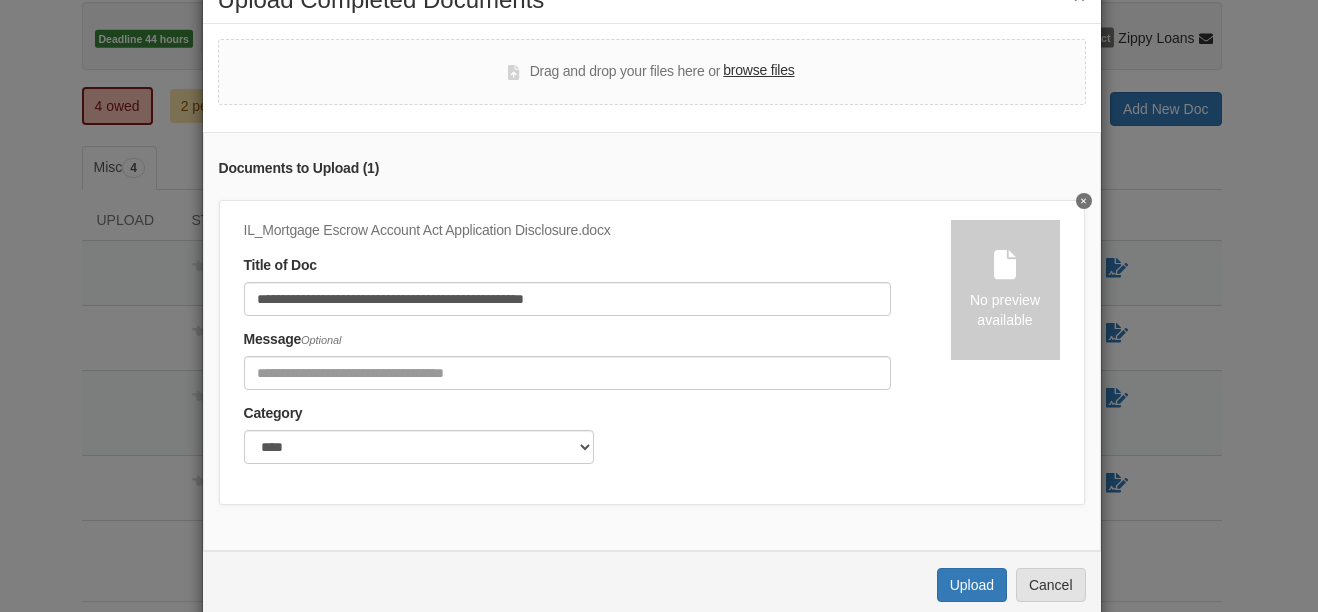 scroll, scrollTop: 116, scrollLeft: 0, axis: vertical 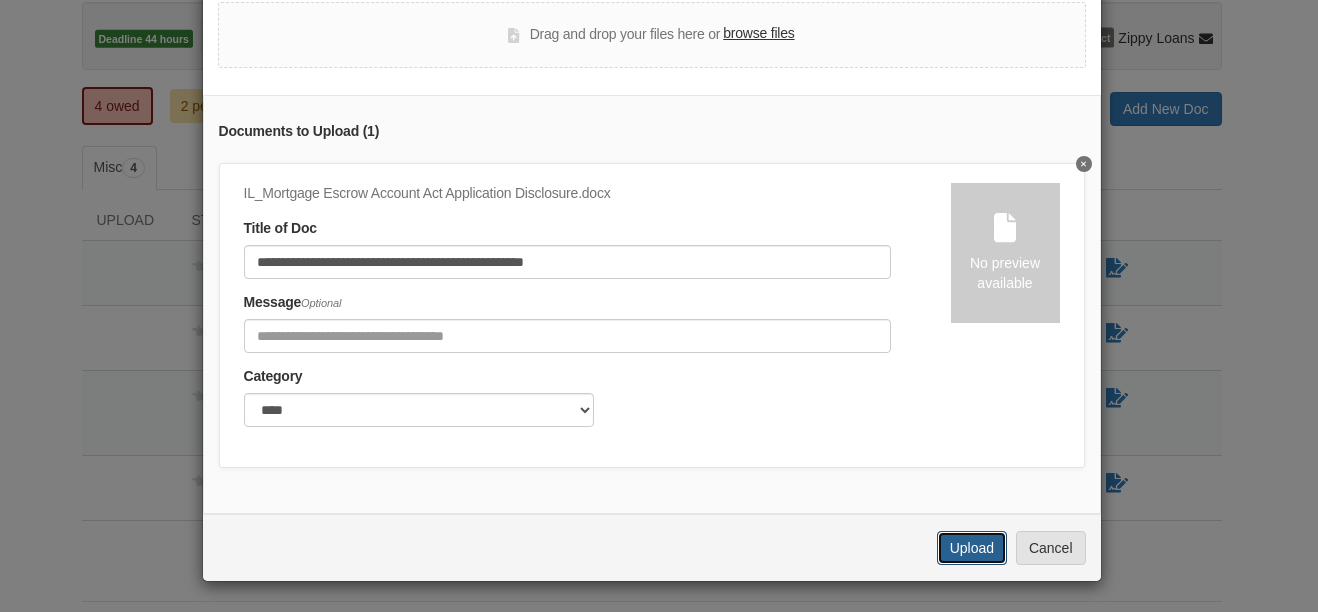 click on "Upload" at bounding box center [972, 548] 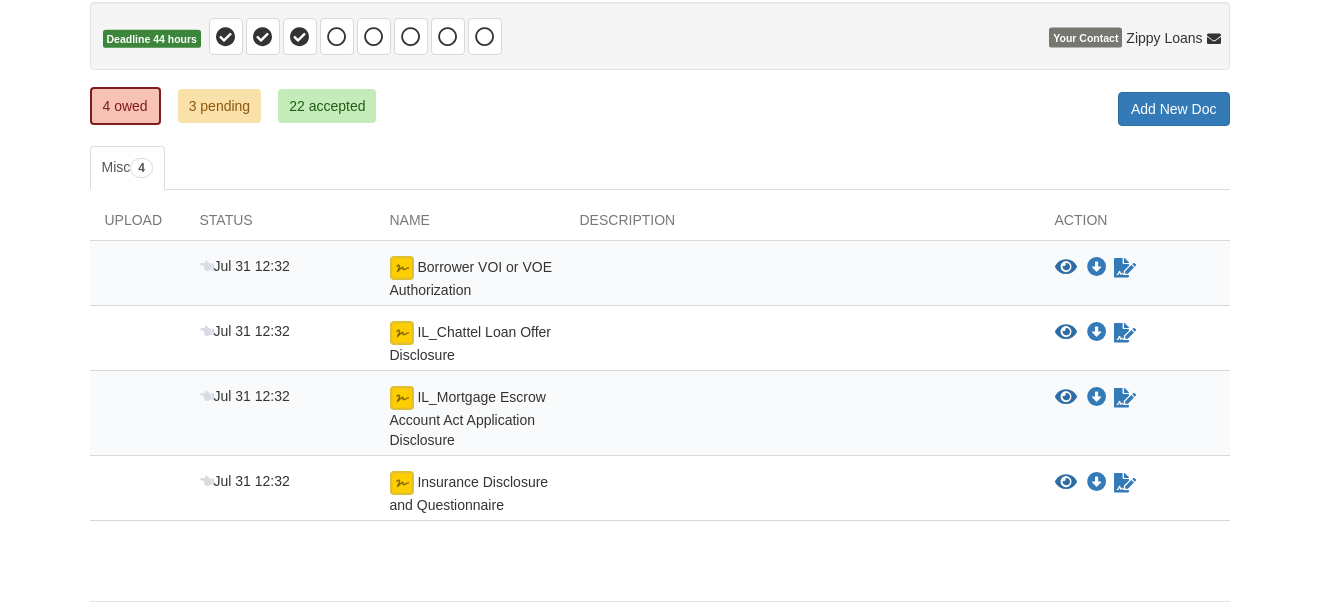 scroll, scrollTop: 200, scrollLeft: 0, axis: vertical 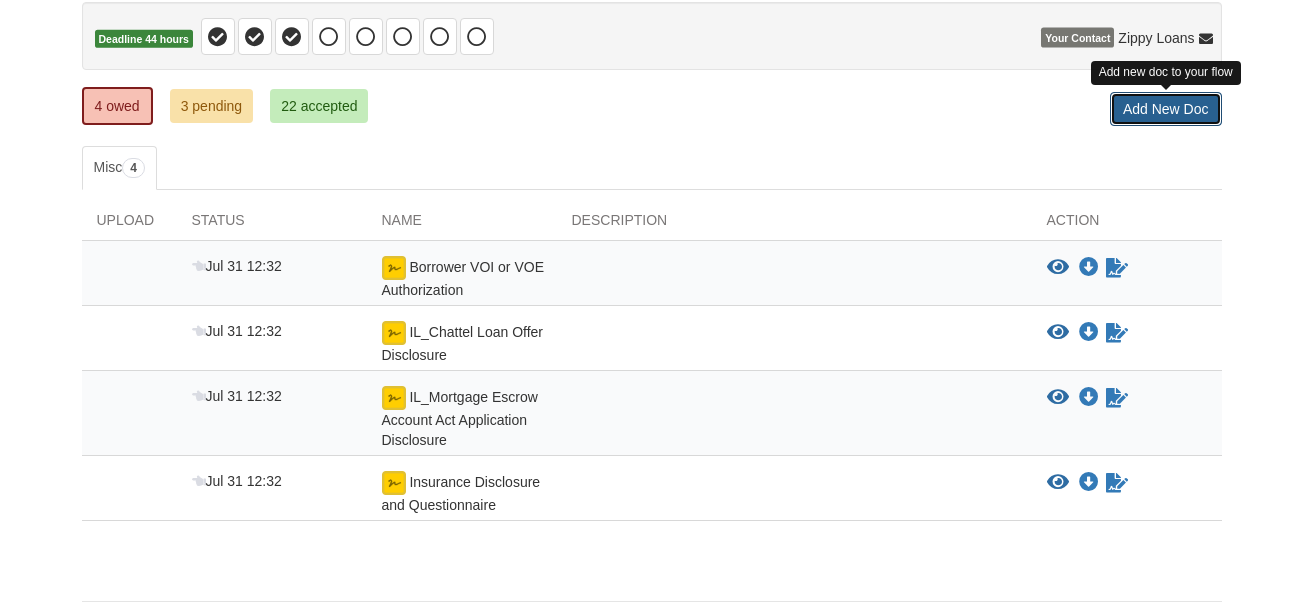 click on "Add New Doc" at bounding box center (1166, 109) 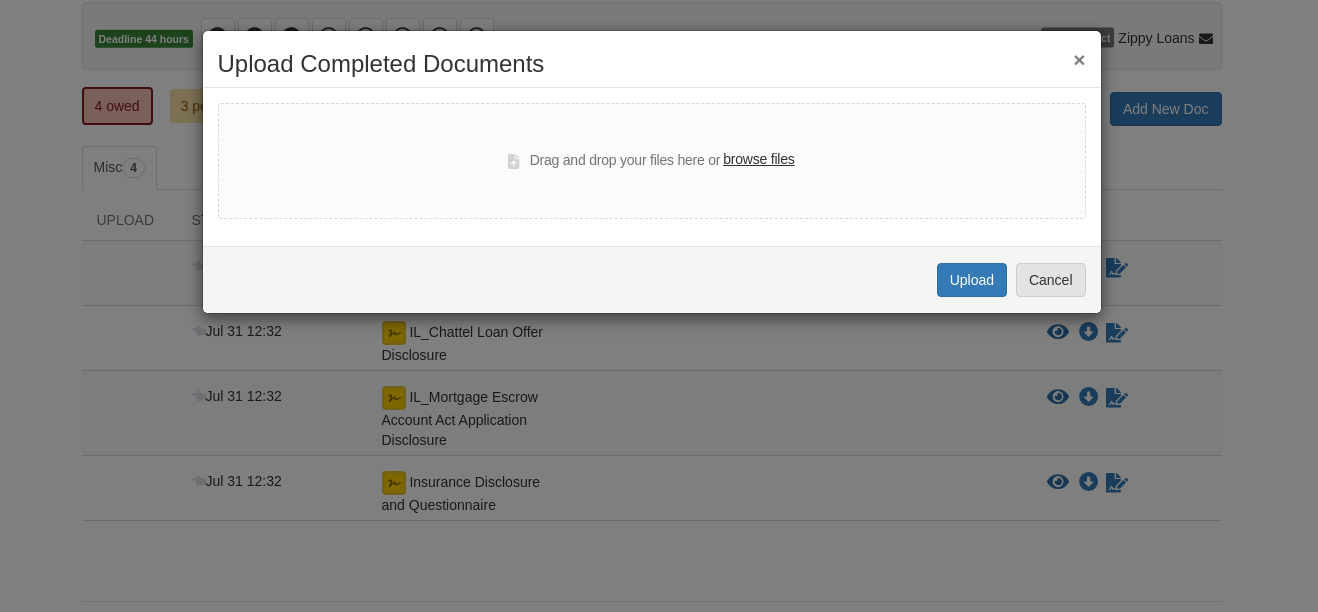 click on "browse files" at bounding box center [758, 160] 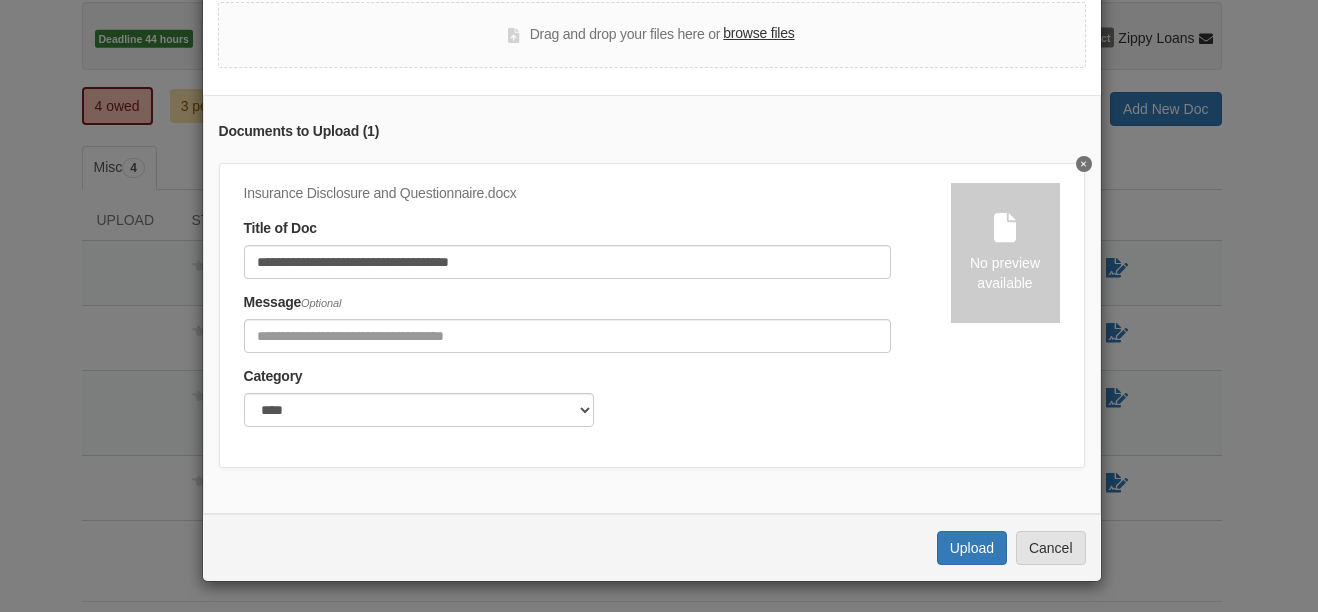 scroll, scrollTop: 116, scrollLeft: 0, axis: vertical 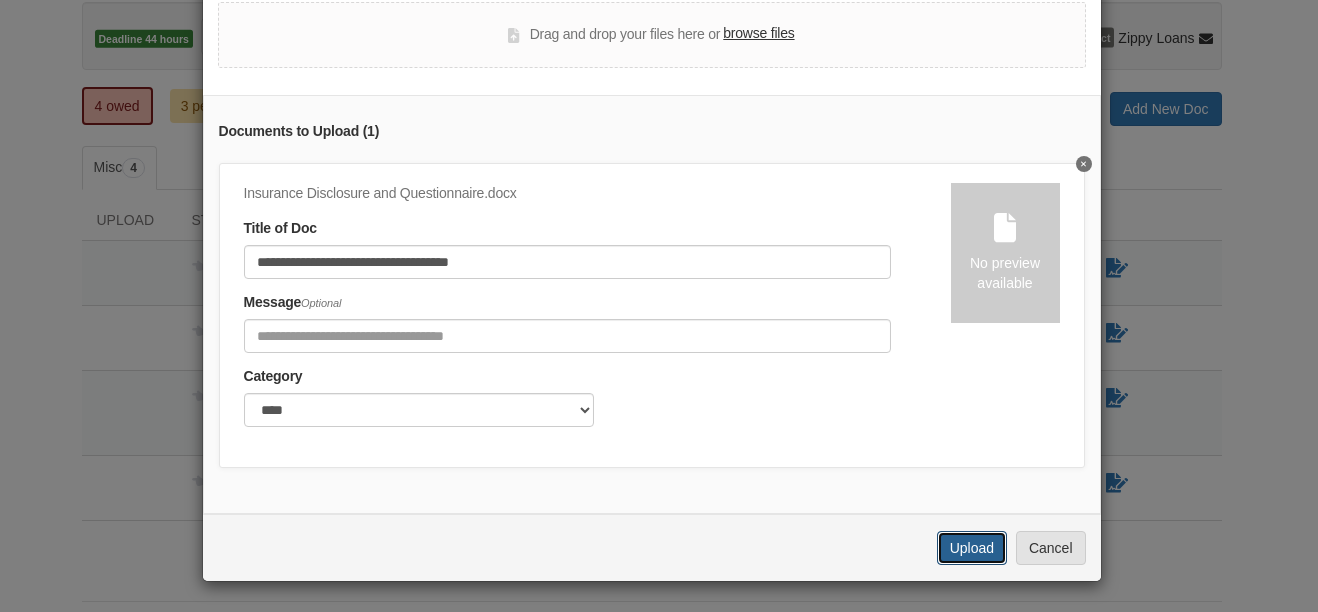 click on "Upload" at bounding box center [972, 548] 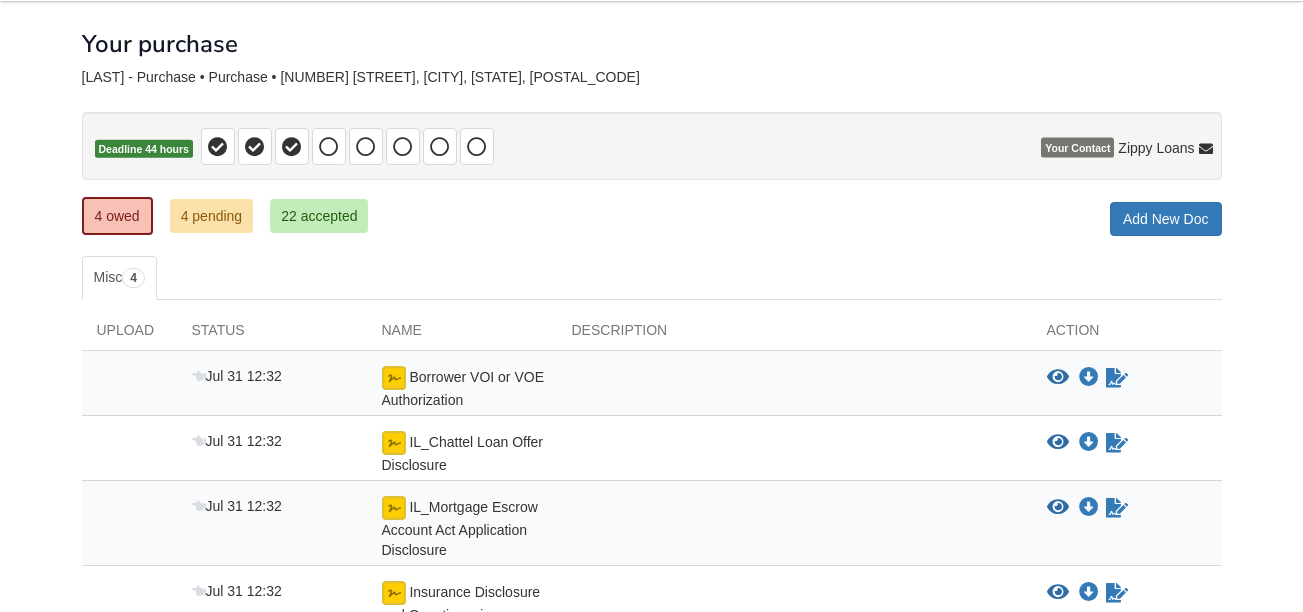 scroll, scrollTop: 70, scrollLeft: 0, axis: vertical 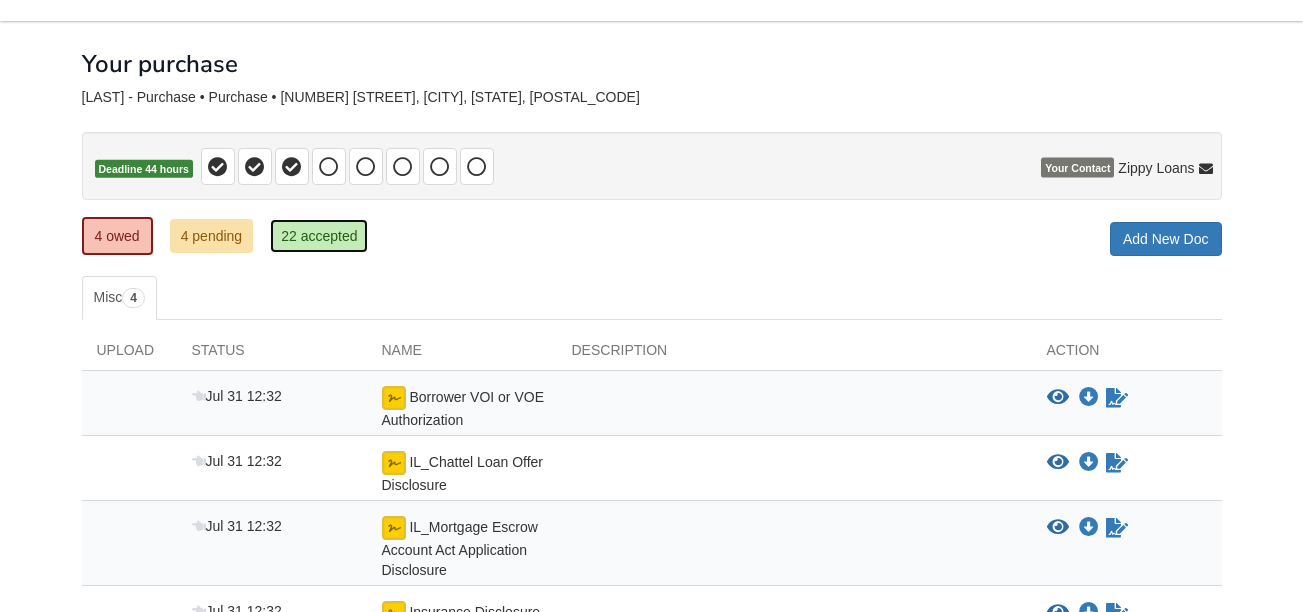 click on "22 accepted" at bounding box center (319, 236) 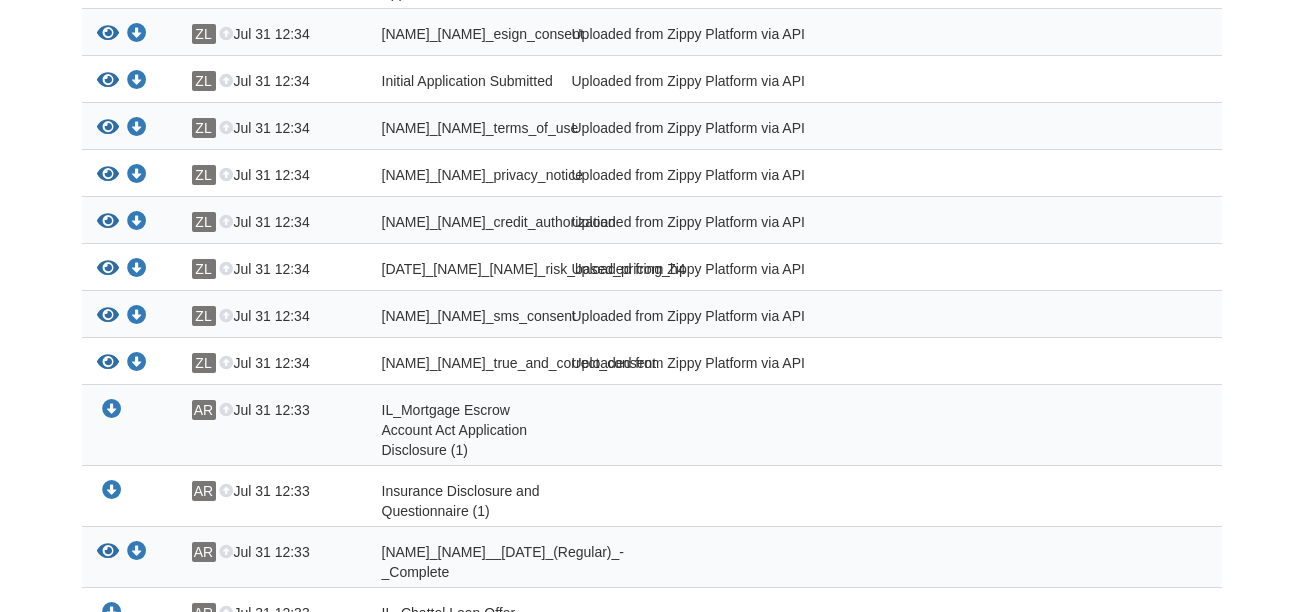 scroll, scrollTop: 0, scrollLeft: 0, axis: both 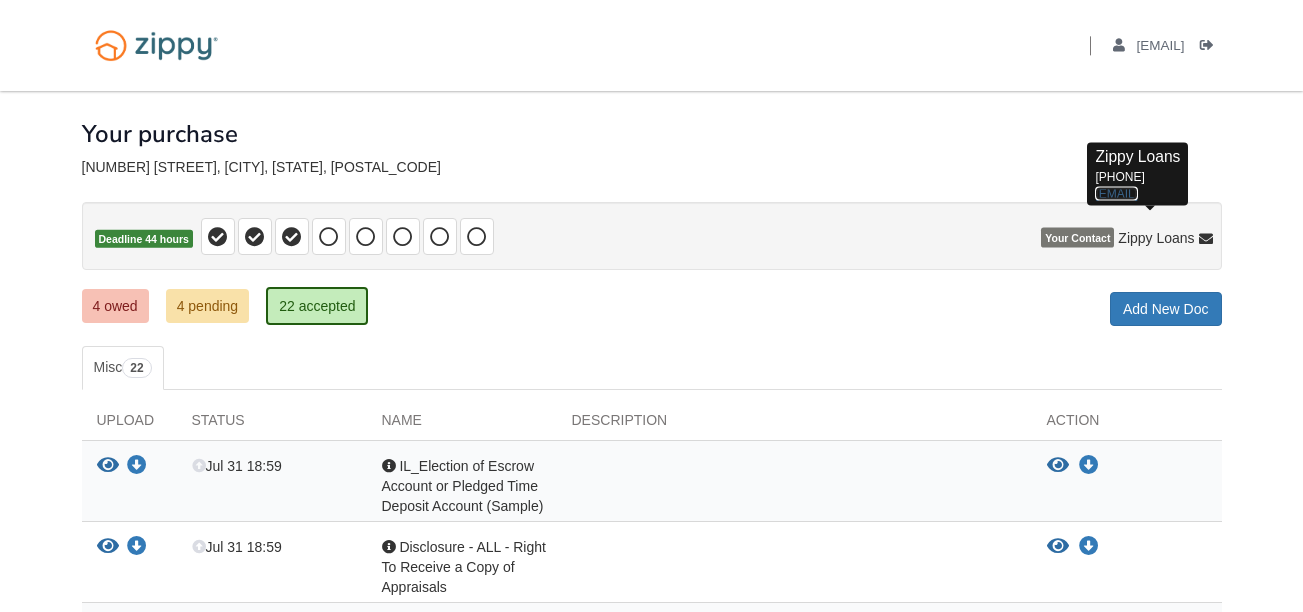 click on "[EMAIL]" at bounding box center [1116, 193] 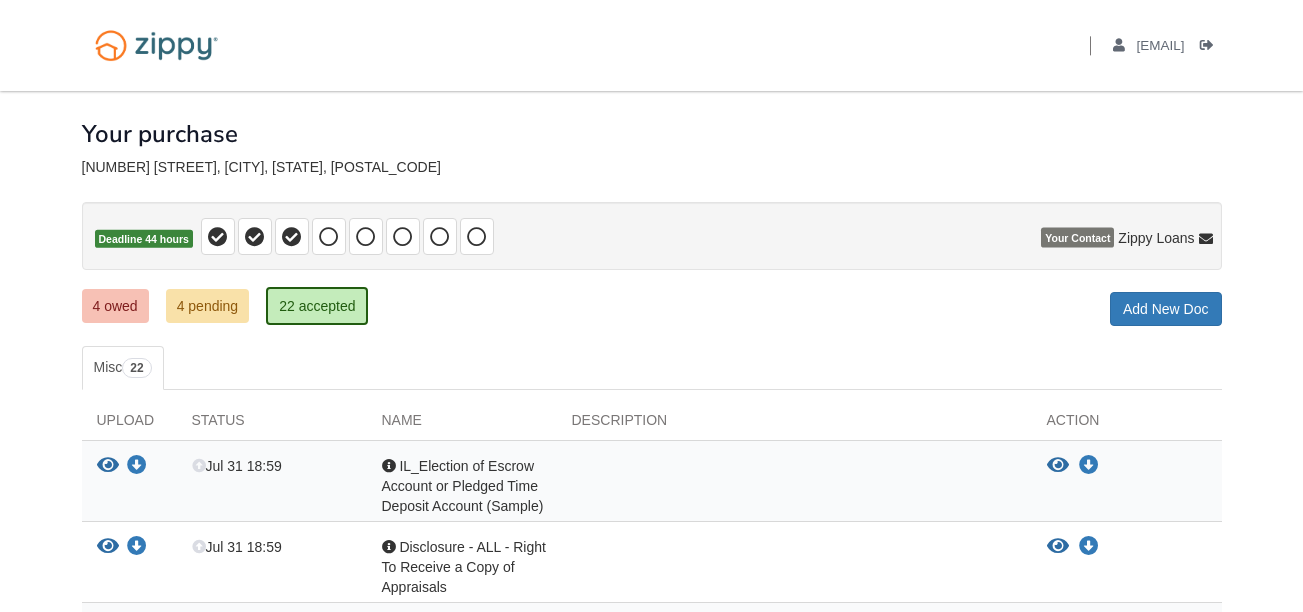 drag, startPoint x: 283, startPoint y: 167, endPoint x: 588, endPoint y: 166, distance: 305.00165 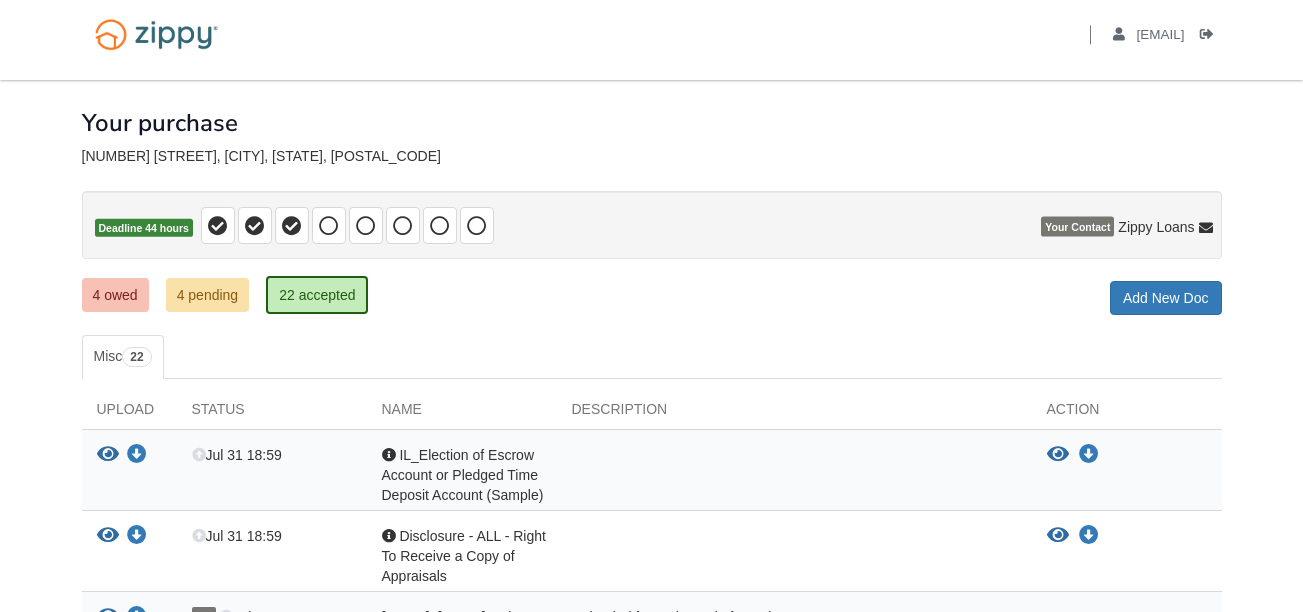 scroll, scrollTop: 0, scrollLeft: 0, axis: both 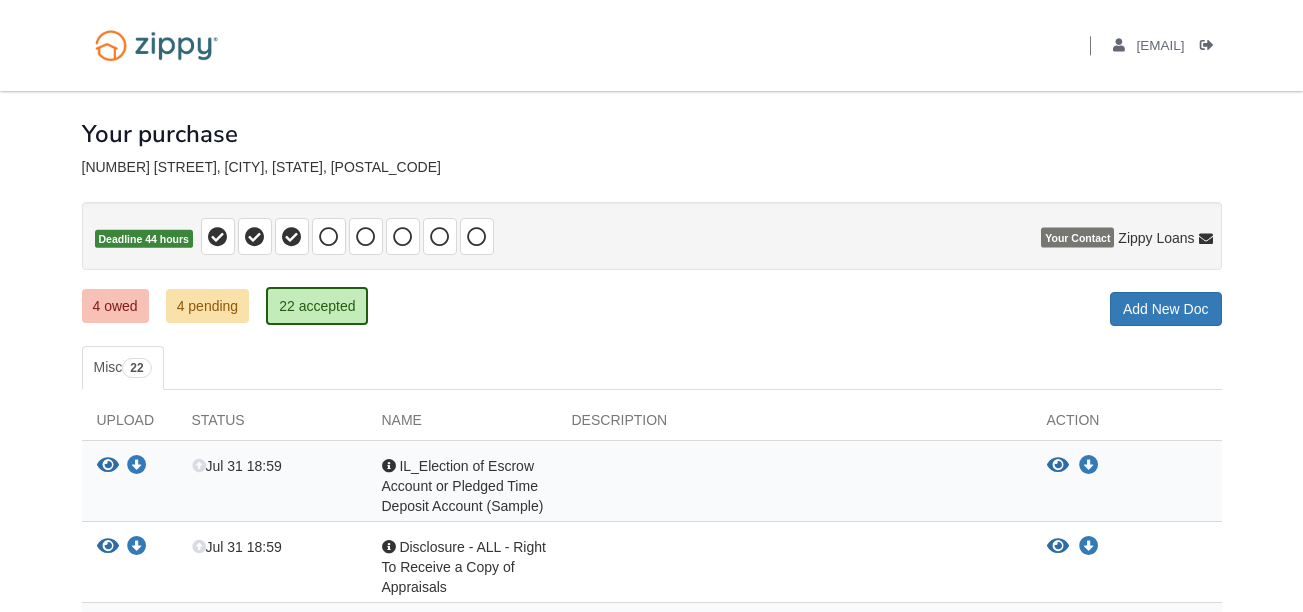 click on "Your
purchase" at bounding box center (652, 119) 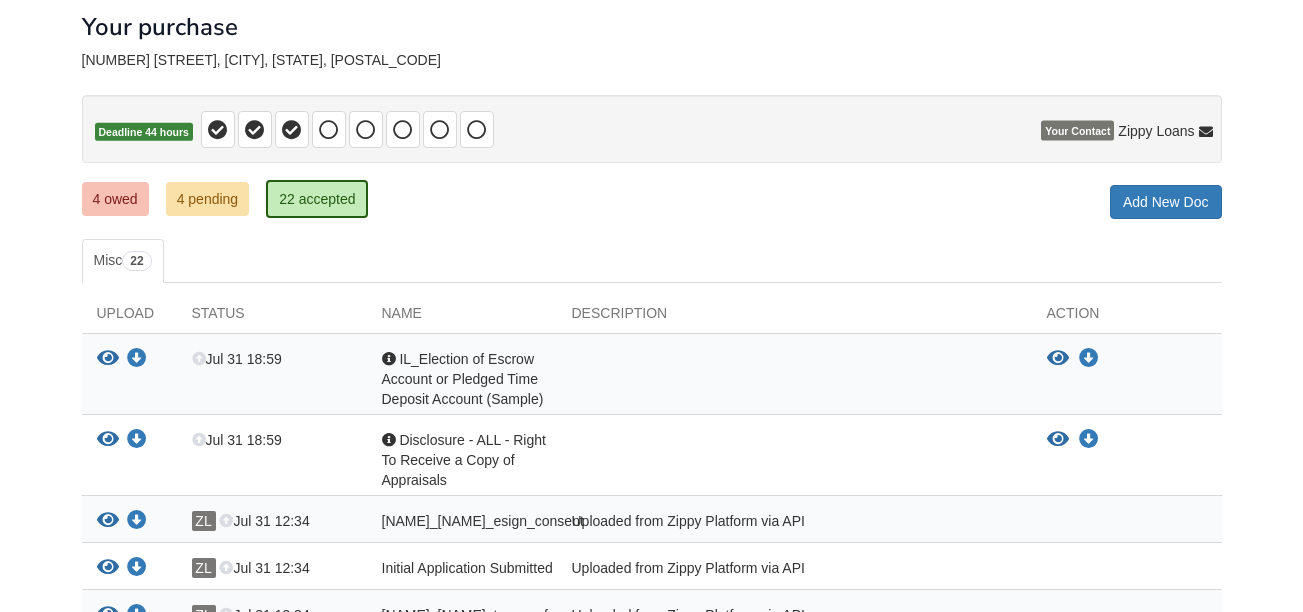 scroll, scrollTop: 0, scrollLeft: 0, axis: both 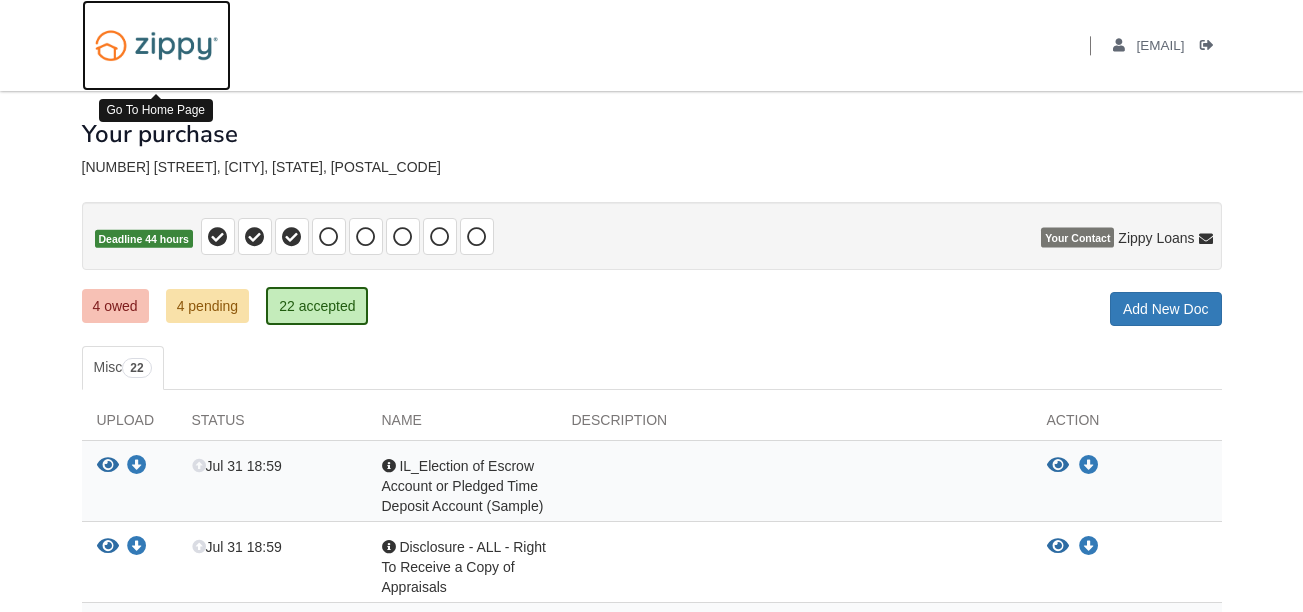 click at bounding box center (156, 45) 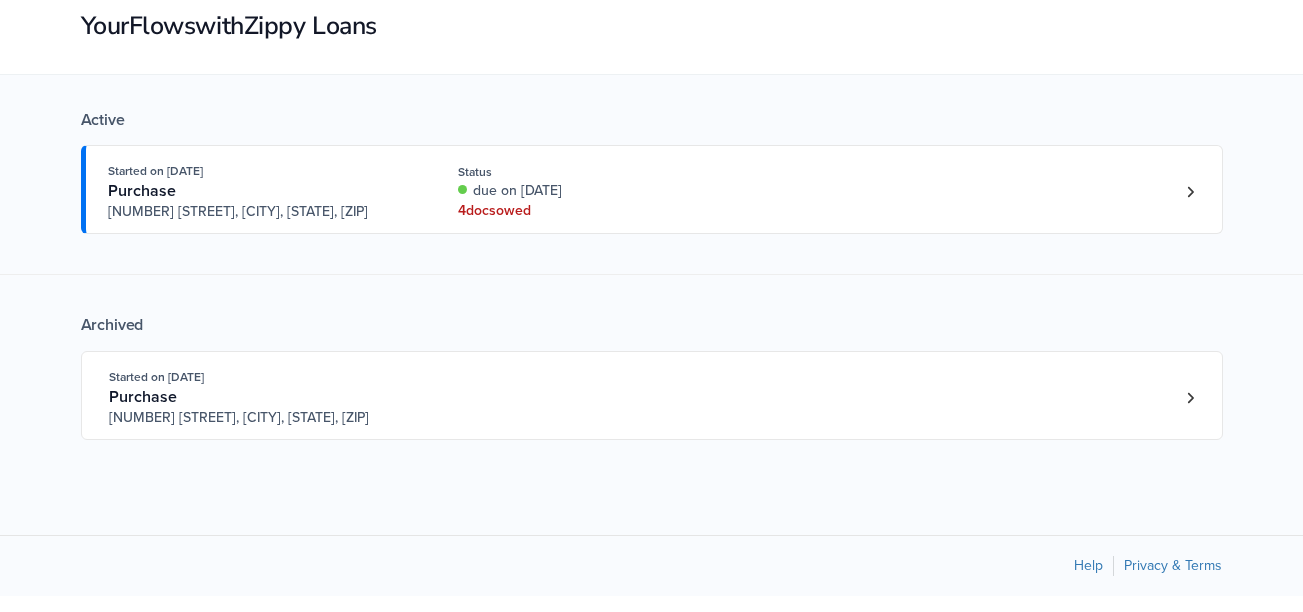 scroll, scrollTop: 127, scrollLeft: 0, axis: vertical 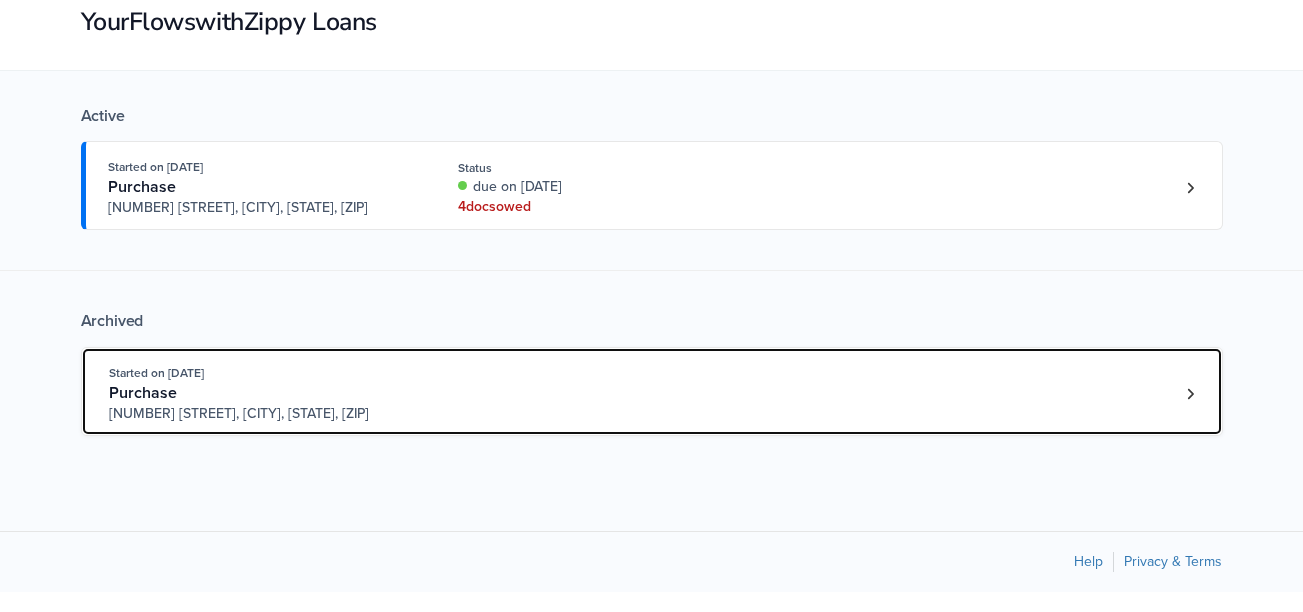 click on "Started on [DATE] Purchase [NUMBER] [STREET], [CITY], [STATE], [ZIP]" at bounding box center [642, 393] 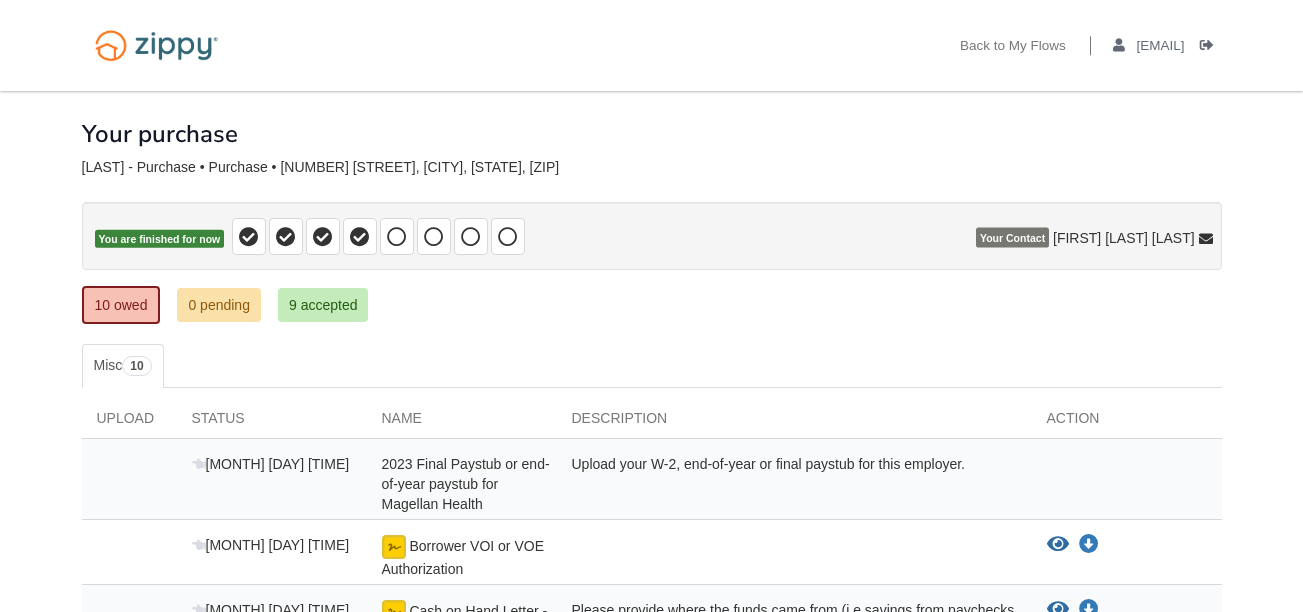 scroll, scrollTop: 0, scrollLeft: 0, axis: both 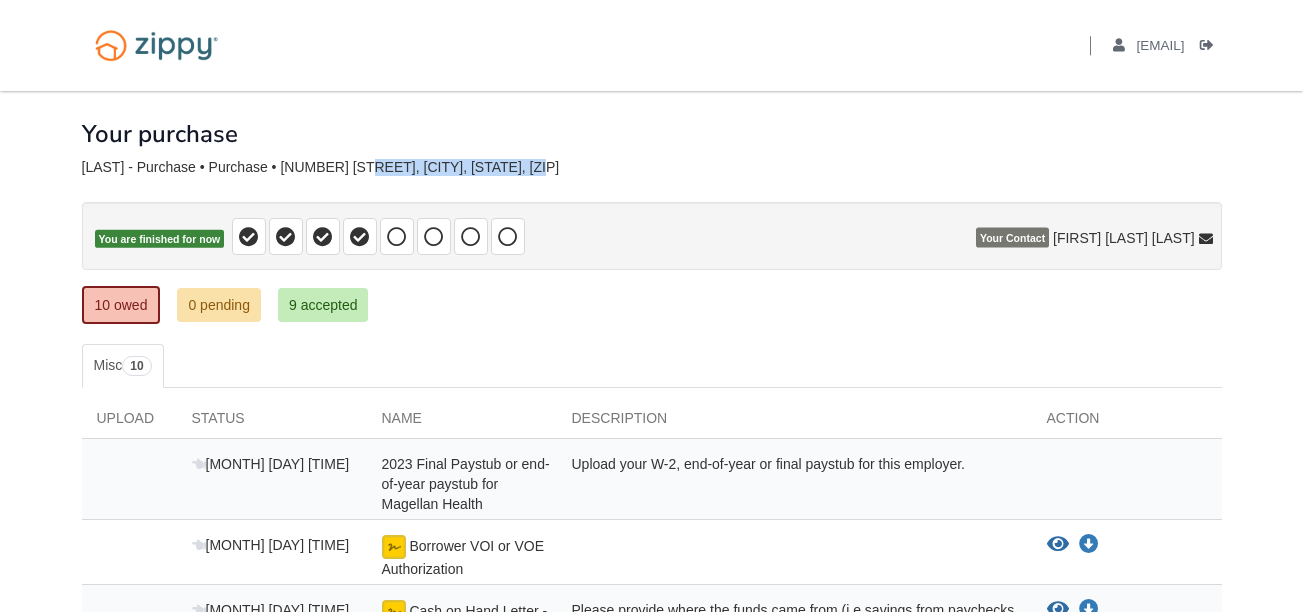 drag, startPoint x: 346, startPoint y: 158, endPoint x: 511, endPoint y: 162, distance: 165.04848 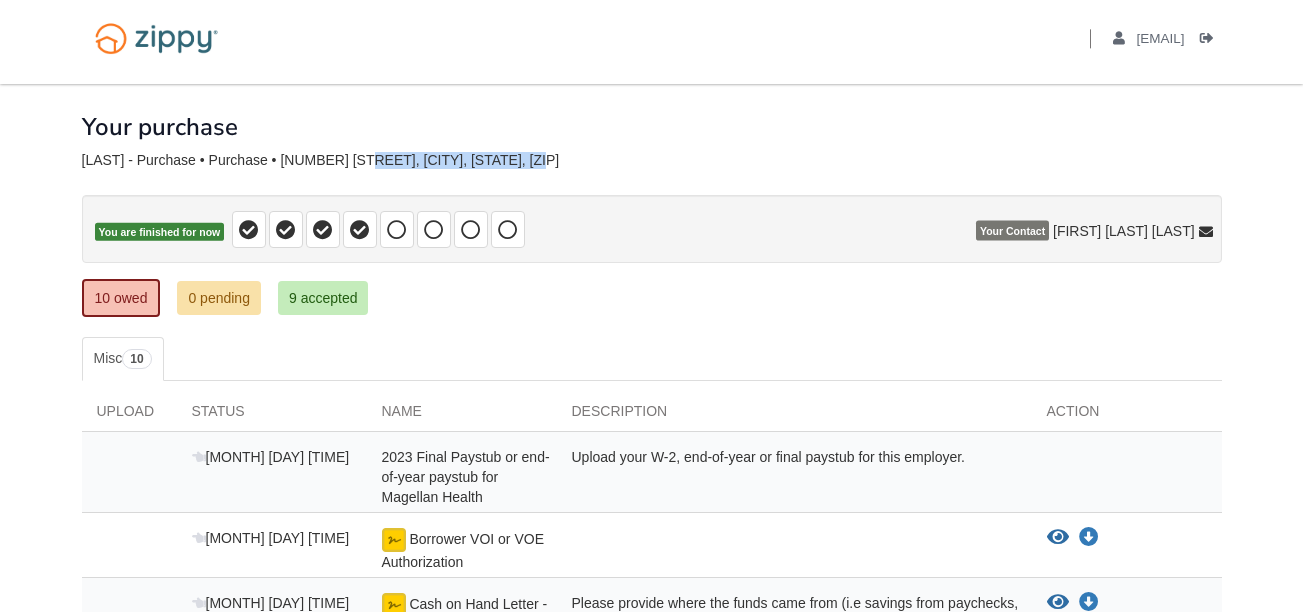 scroll, scrollTop: 0, scrollLeft: 0, axis: both 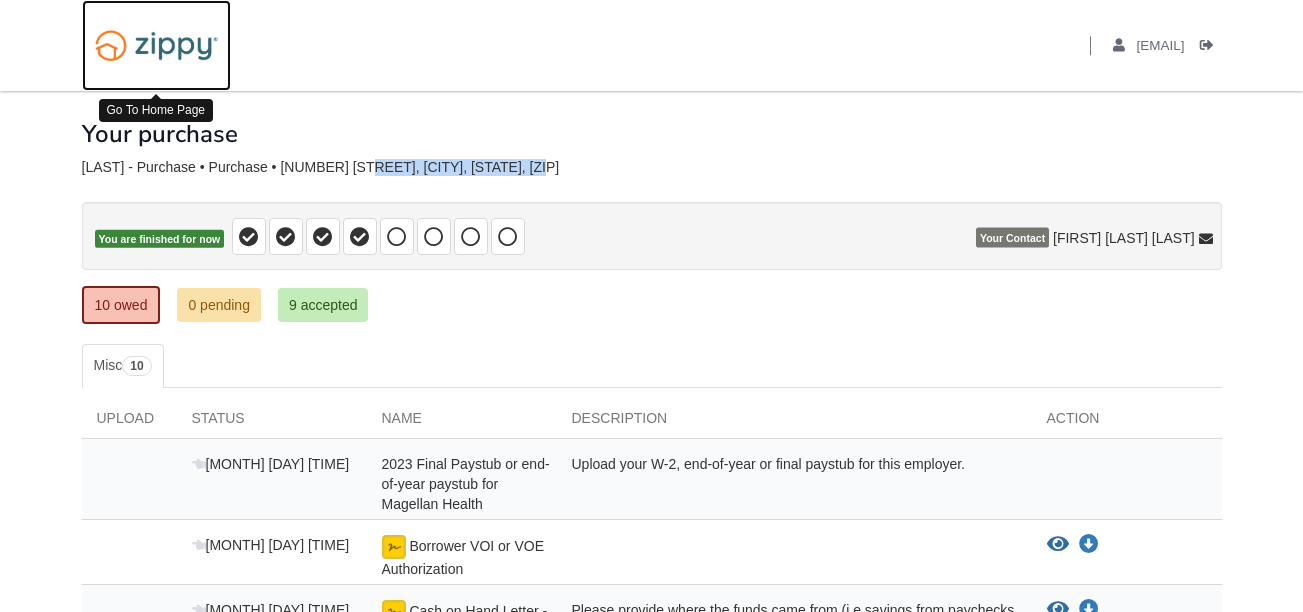 drag, startPoint x: 153, startPoint y: 42, endPoint x: 228, endPoint y: 44, distance: 75.026665 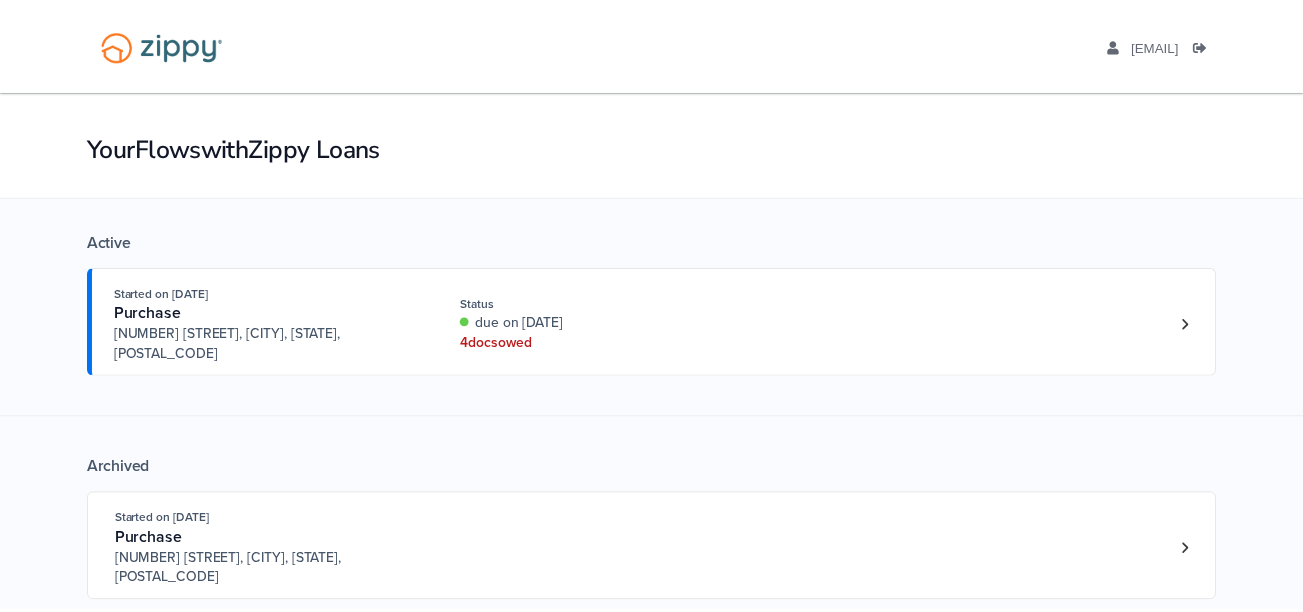 scroll, scrollTop: 0, scrollLeft: 0, axis: both 